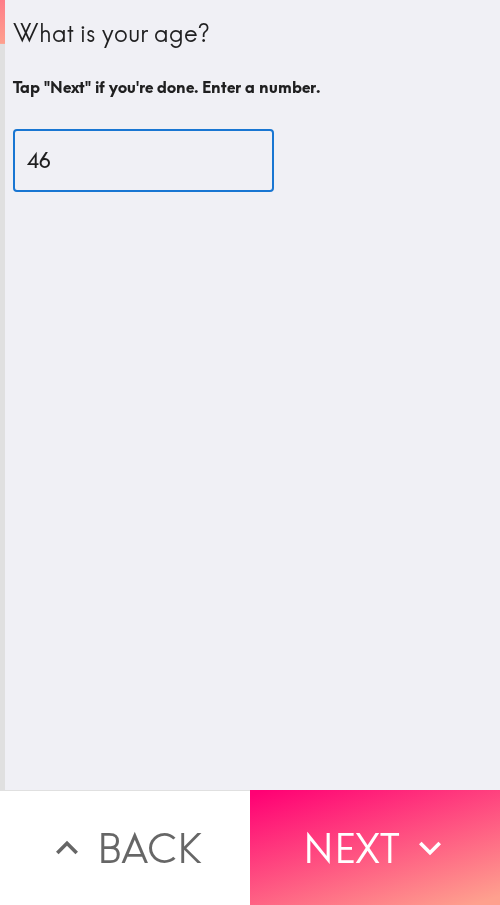 type on "46" 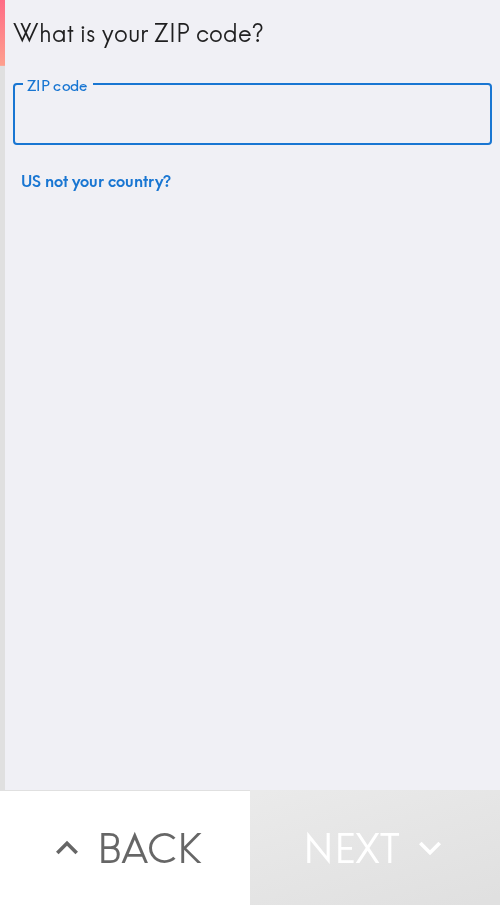 click on "ZIP code" at bounding box center [252, 115] 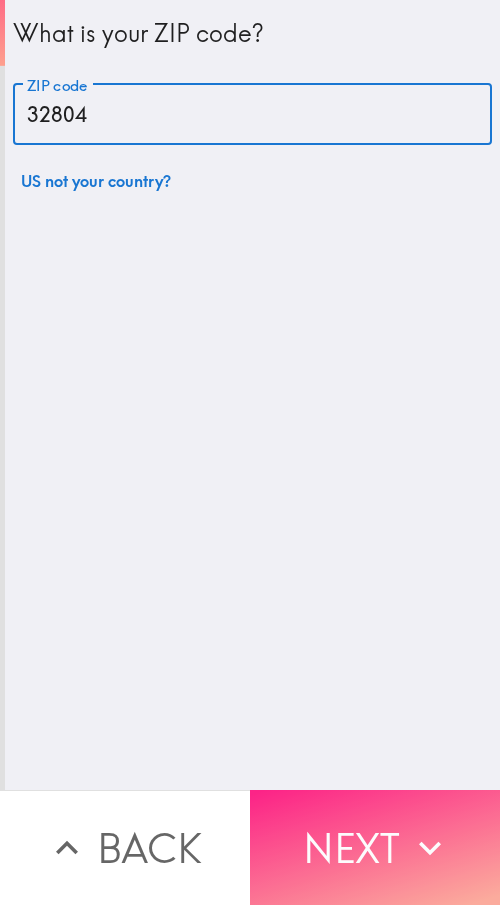 type on "32804" 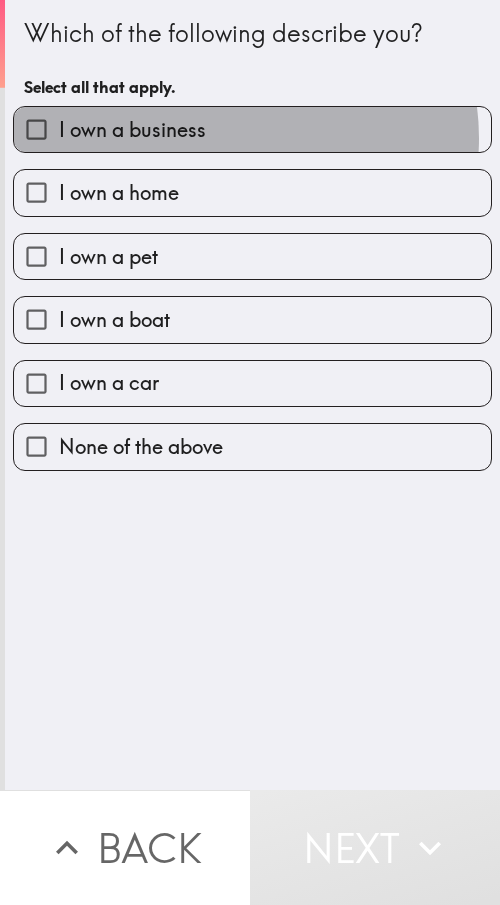 click on "I own a business" at bounding box center (252, 129) 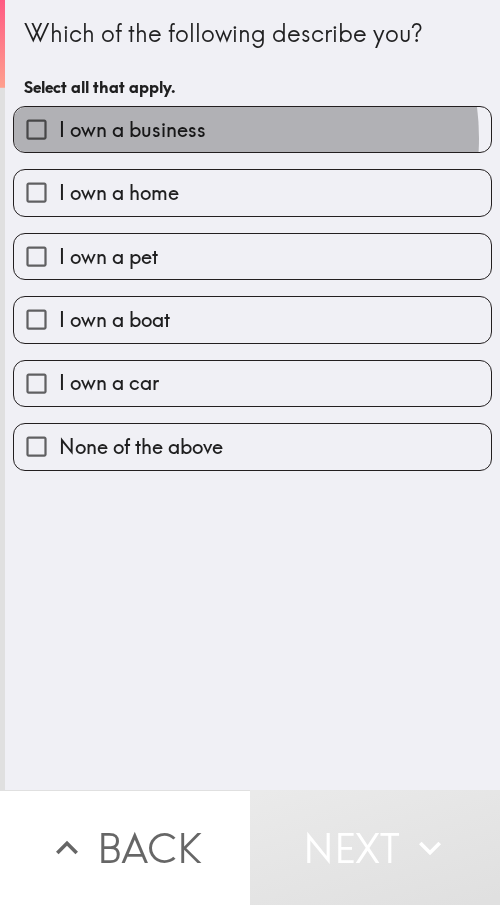 checkbox on "true" 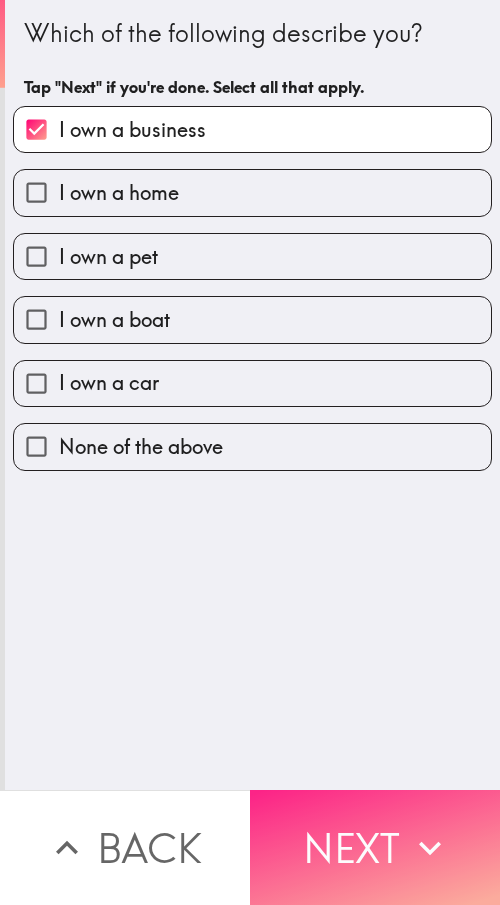 click on "Next" at bounding box center [375, 847] 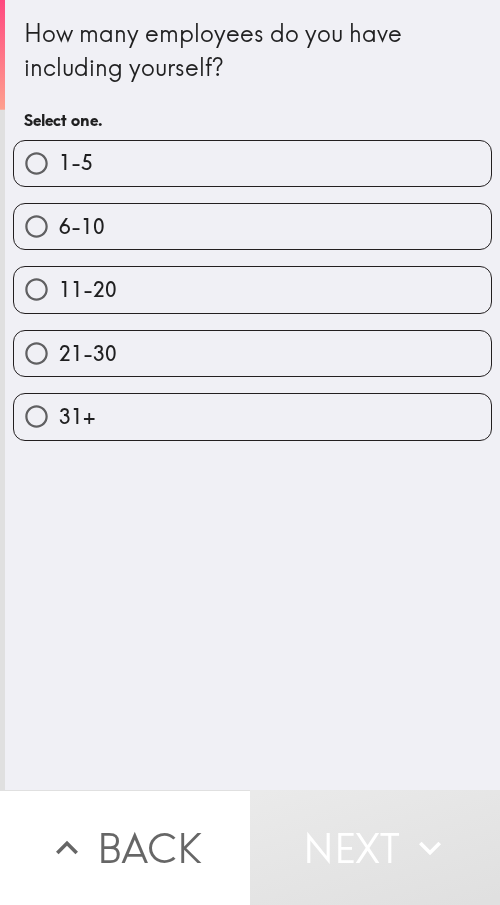 click on "1-5" at bounding box center (252, 163) 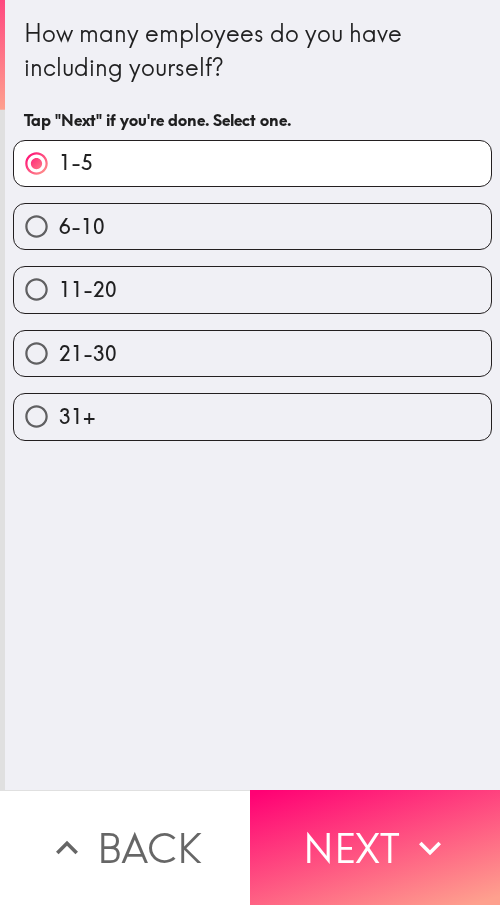 drag, startPoint x: 309, startPoint y: 814, endPoint x: 328, endPoint y: 814, distance: 19 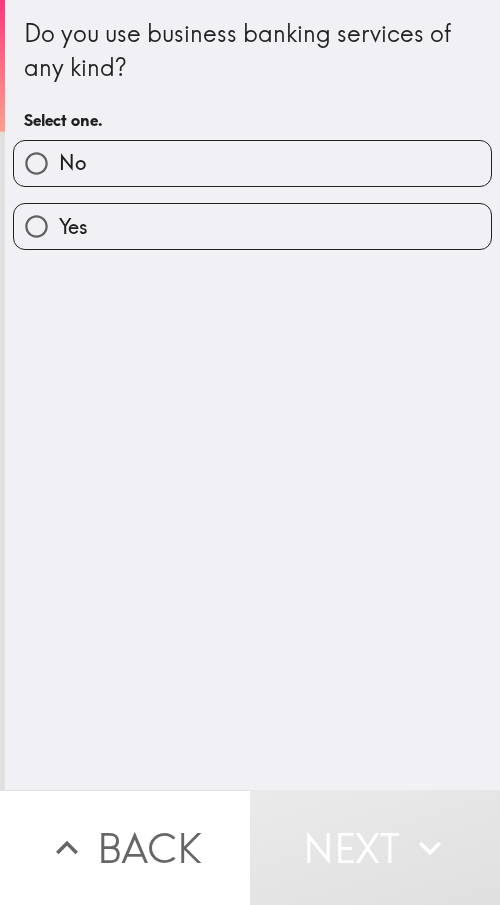 click on "Yes" at bounding box center (244, 218) 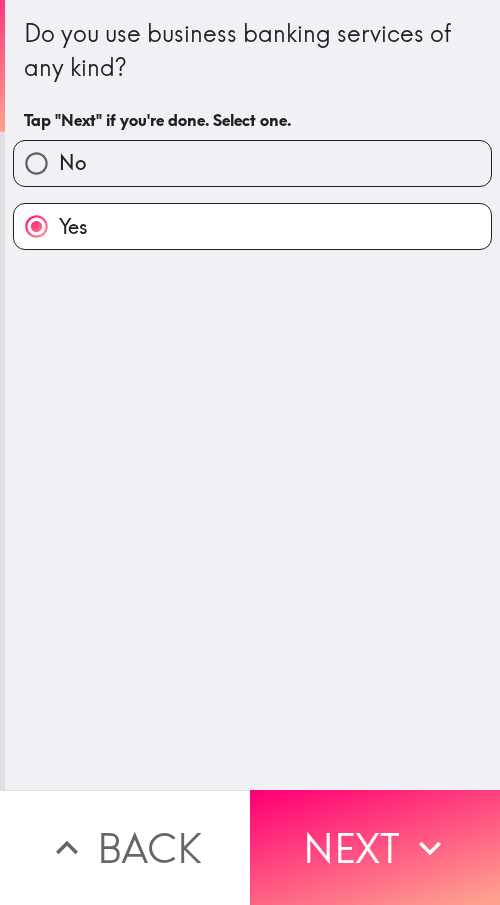 drag, startPoint x: 301, startPoint y: 829, endPoint x: 472, endPoint y: 829, distance: 171 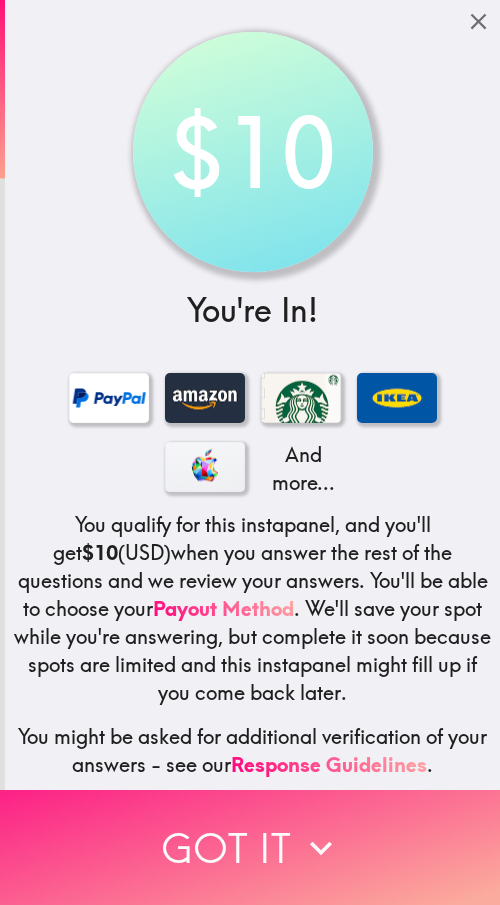 click on "Got it" at bounding box center (250, 847) 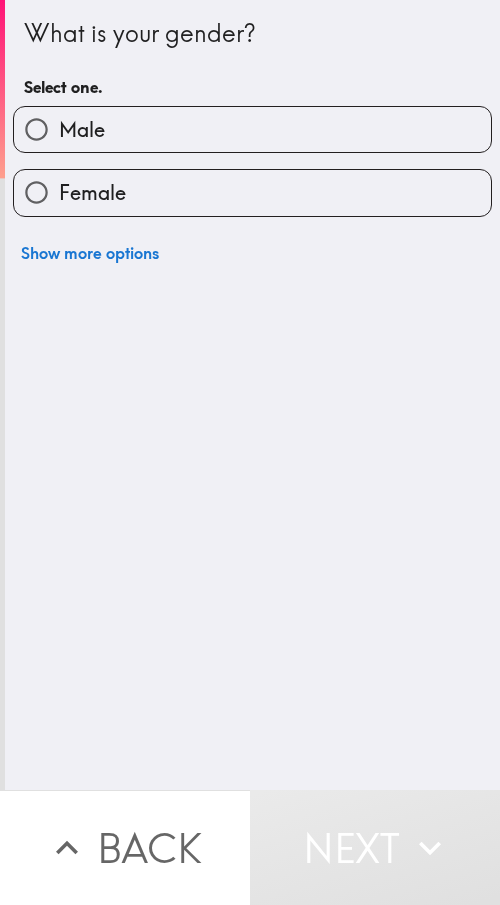 click on "Female" at bounding box center (92, 193) 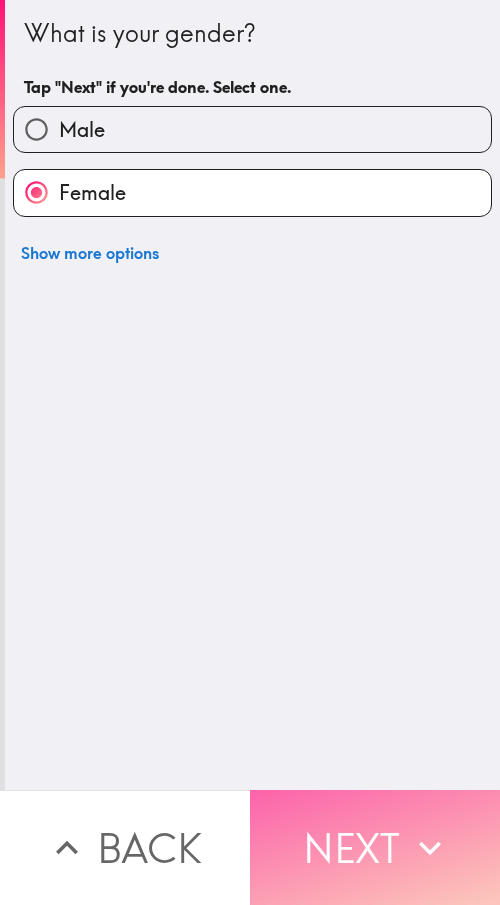 click on "Next" at bounding box center [375, 847] 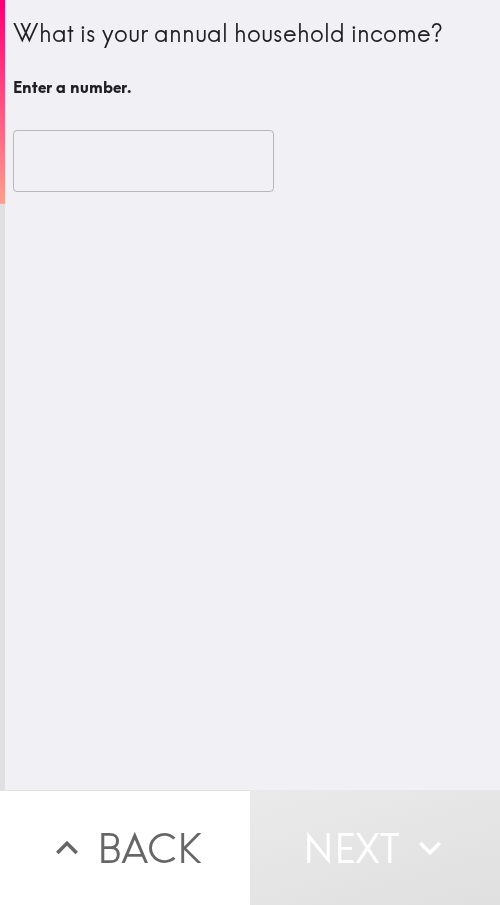 click at bounding box center (143, 161) 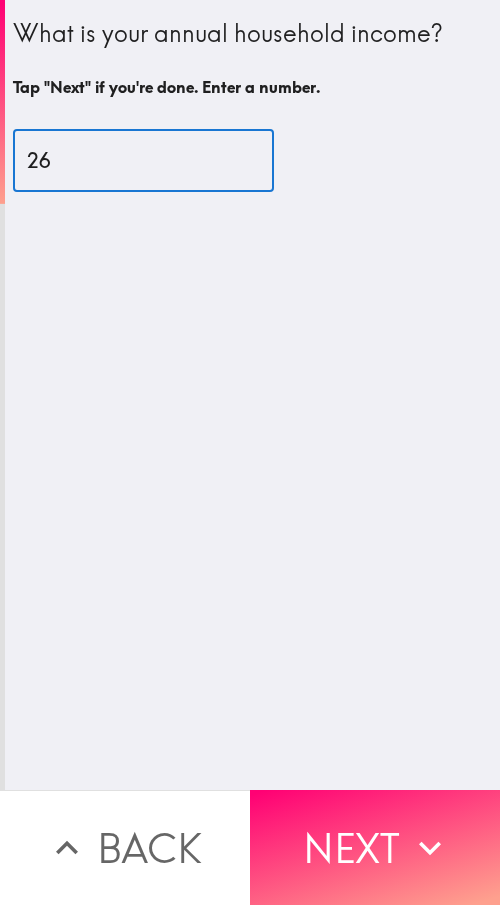 type on "26" 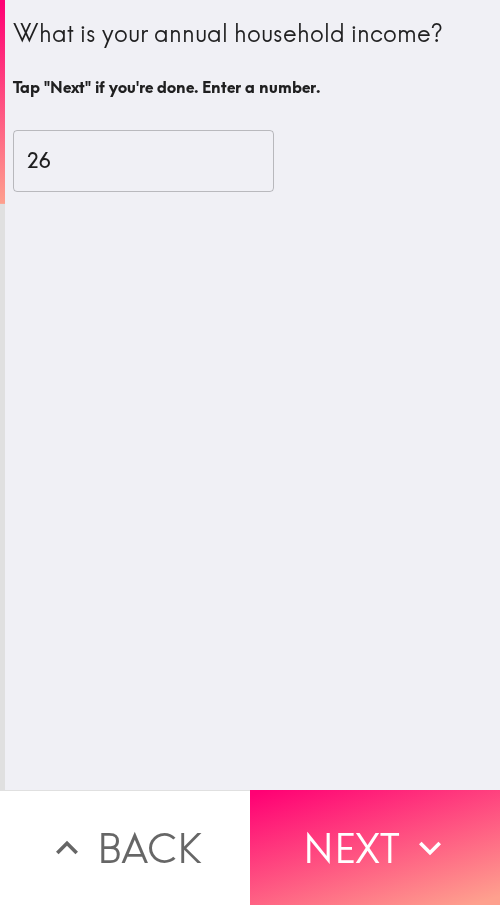 drag, startPoint x: 330, startPoint y: 813, endPoint x: 499, endPoint y: 839, distance: 170.9883 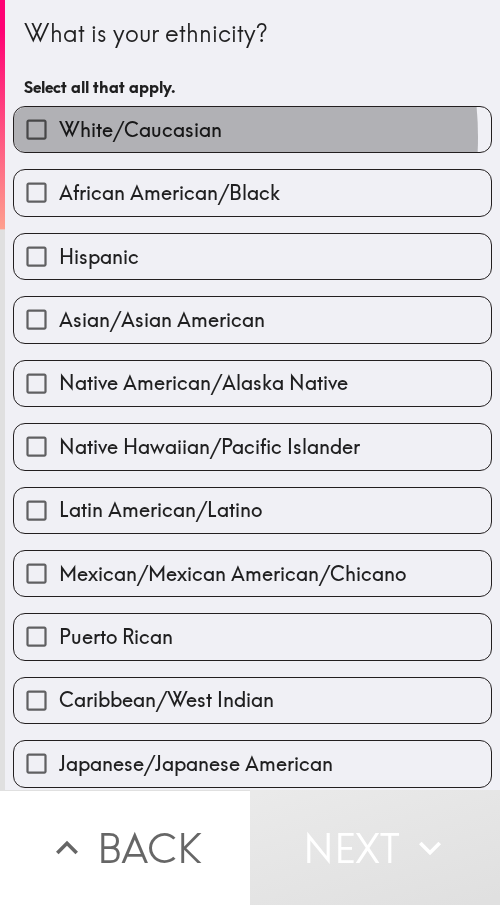 drag, startPoint x: 143, startPoint y: 137, endPoint x: 493, endPoint y: 172, distance: 351.74564 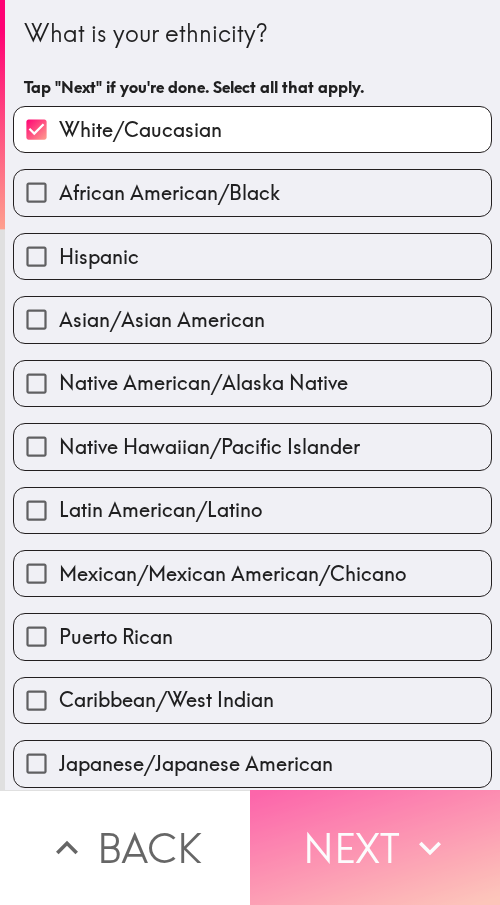 click on "Next" at bounding box center (375, 847) 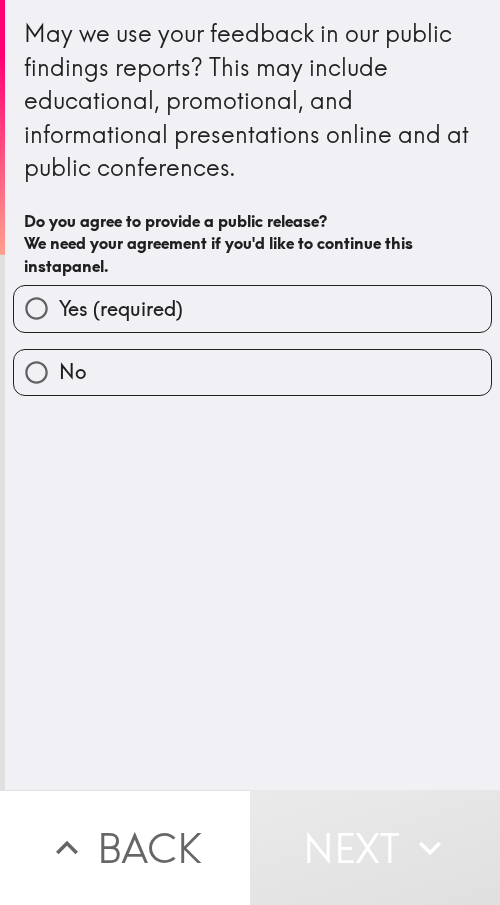 click on "Yes (required)" at bounding box center (252, 308) 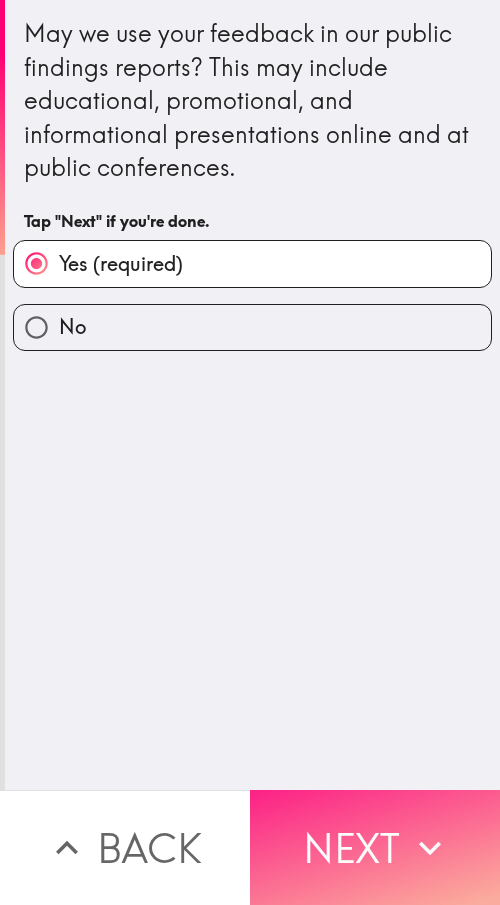 click on "Next" at bounding box center (375, 847) 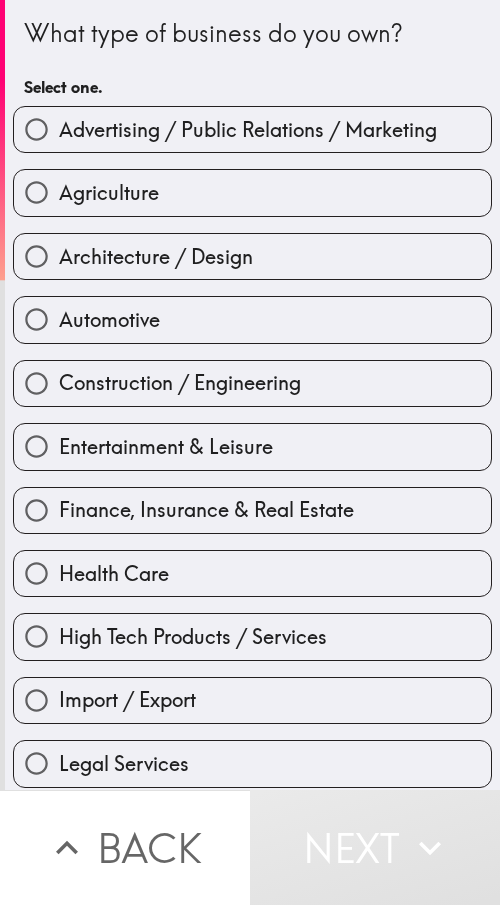 drag, startPoint x: 156, startPoint y: 580, endPoint x: 281, endPoint y: 590, distance: 125.39936 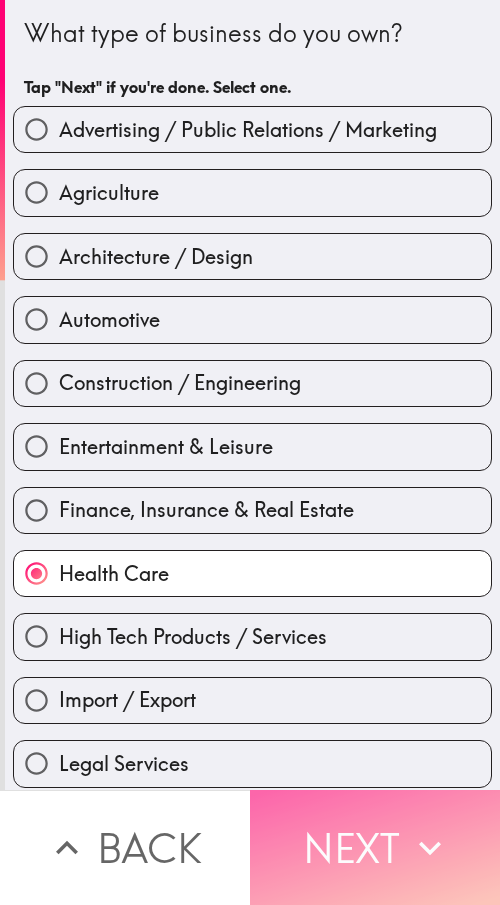 drag, startPoint x: 362, startPoint y: 848, endPoint x: 388, endPoint y: 851, distance: 26.172504 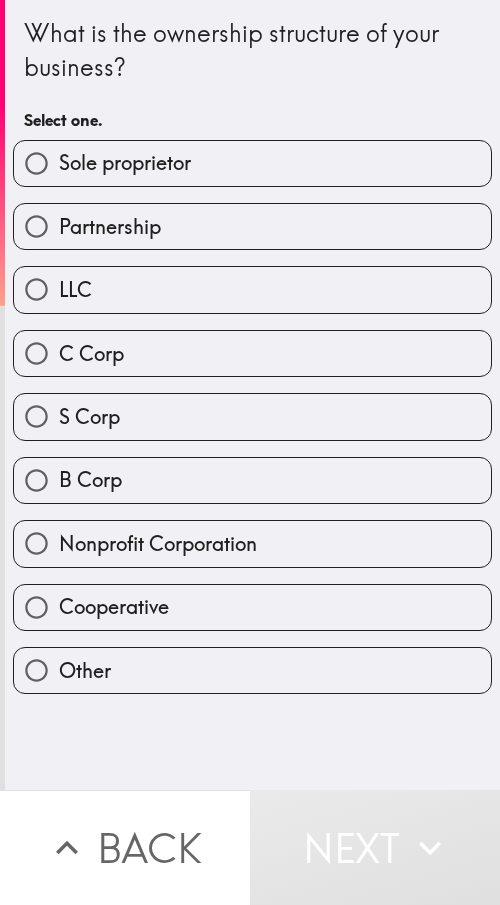 click on "Sole proprietor" at bounding box center [252, 163] 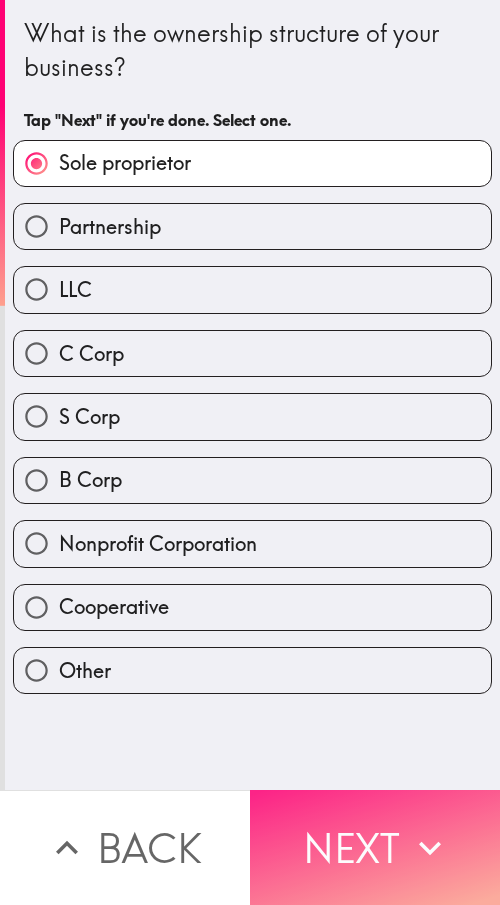 click on "Next" at bounding box center [375, 847] 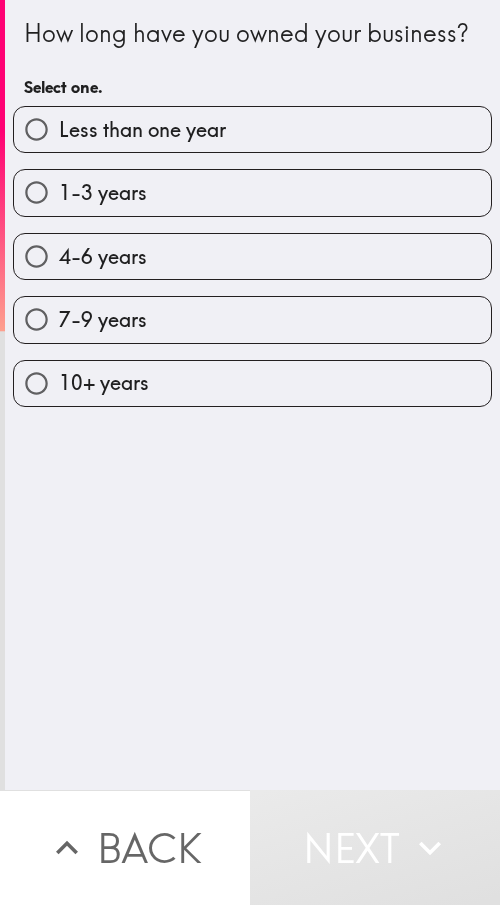 drag, startPoint x: 94, startPoint y: 355, endPoint x: 386, endPoint y: 353, distance: 292.00684 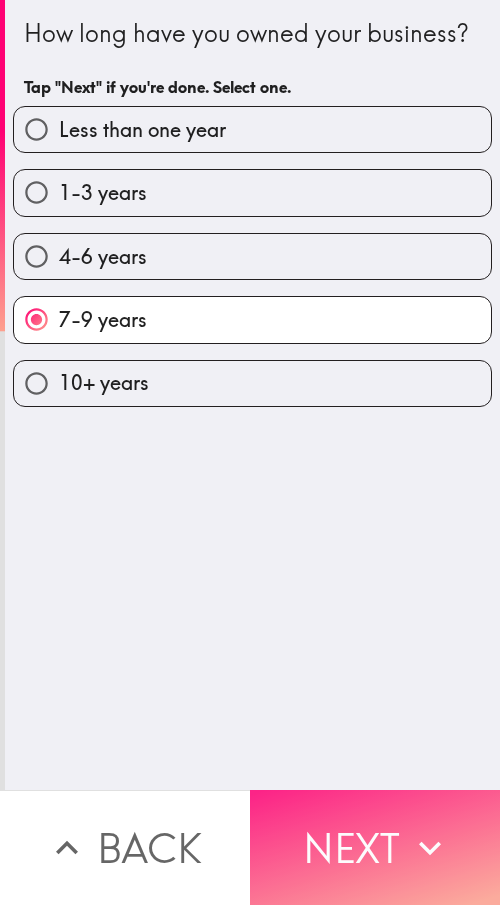 click on "Next" at bounding box center [375, 847] 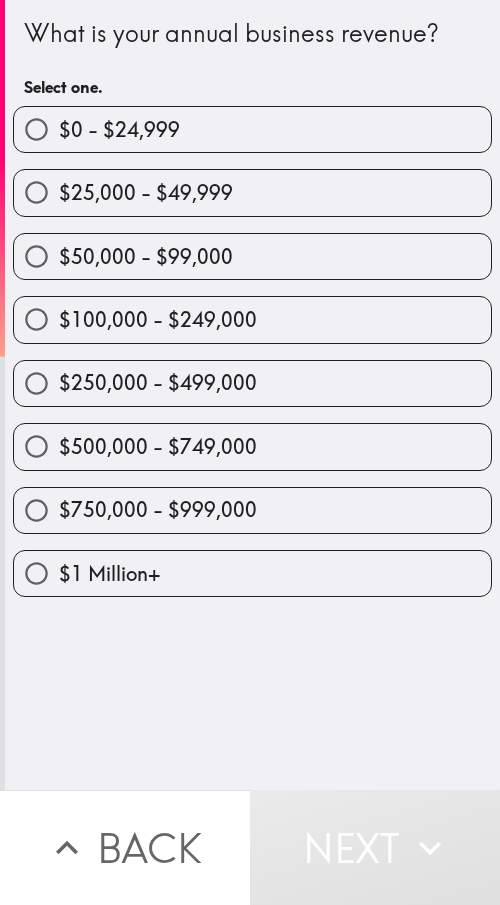 click on "$500,000 - $749,000" at bounding box center (158, 447) 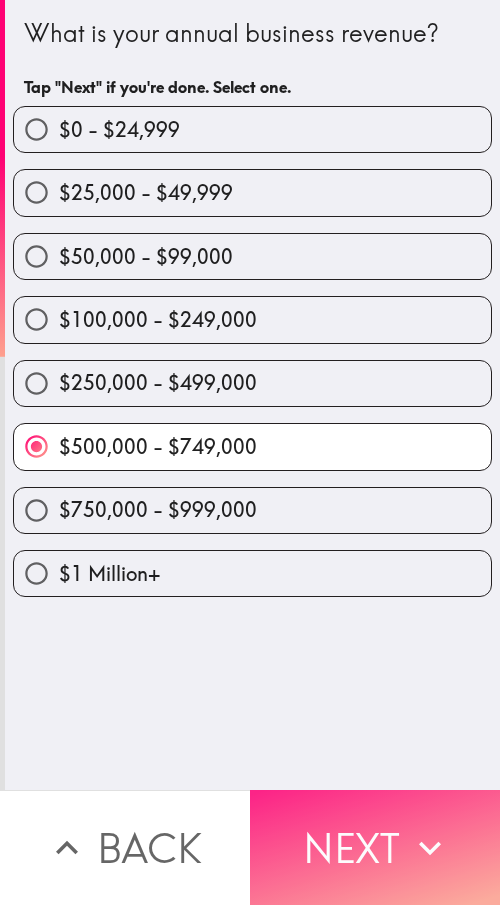 drag, startPoint x: 337, startPoint y: 817, endPoint x: 470, endPoint y: 836, distance: 134.3503 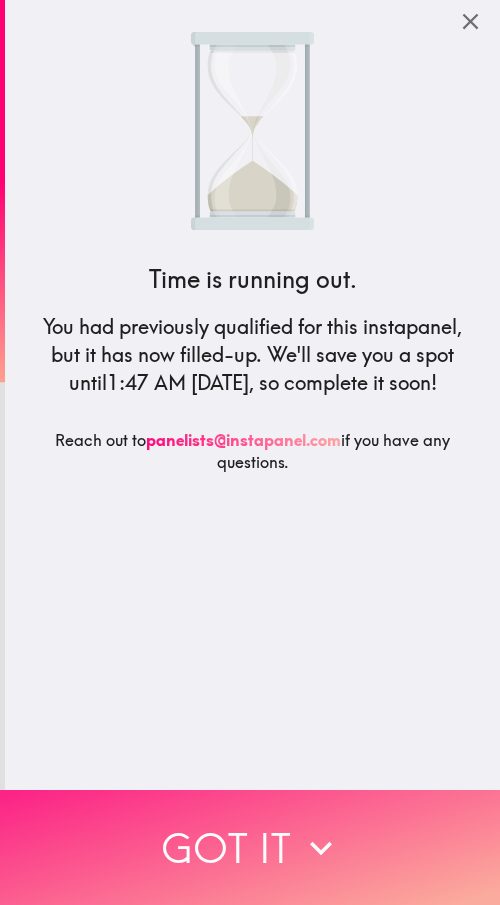 click on "Got it" at bounding box center [250, 847] 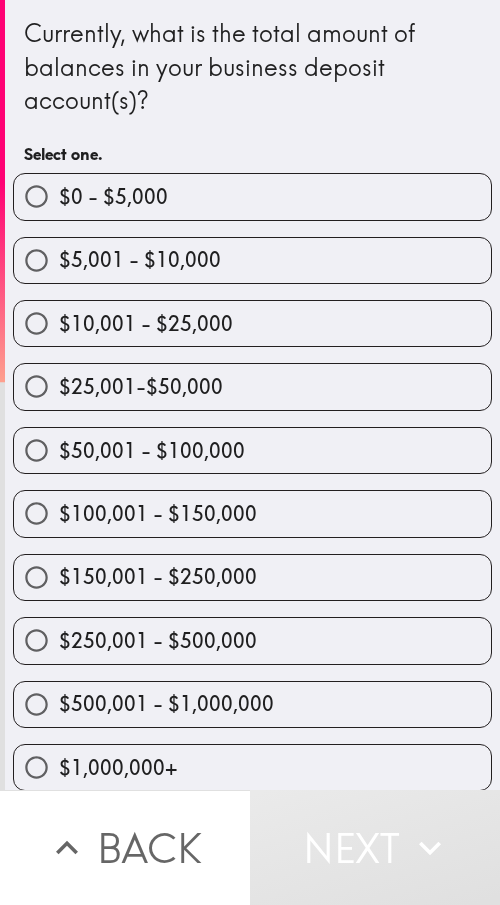click on "$250,001 - $500,000" at bounding box center [158, 641] 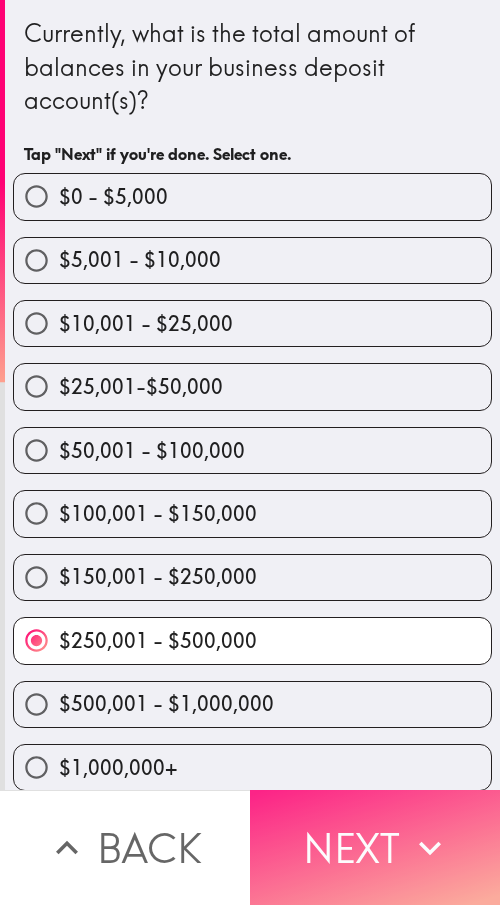 click on "Next" at bounding box center (375, 847) 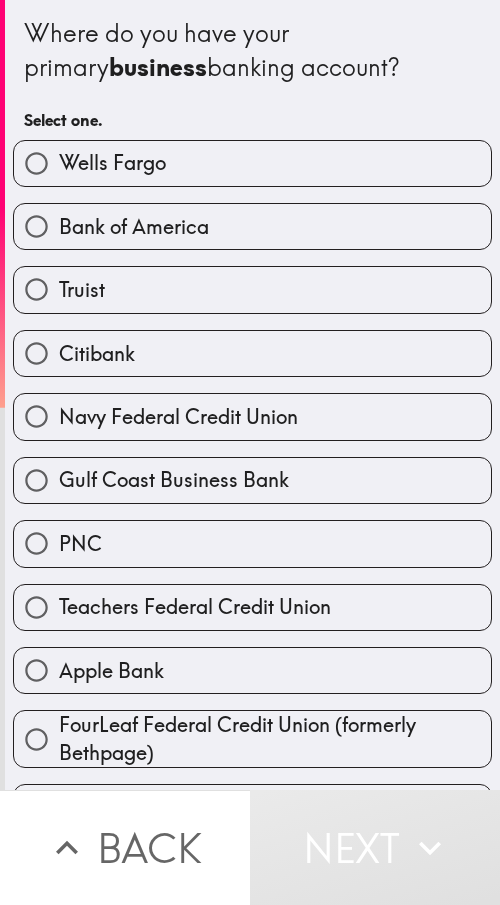 click on "Gulf Coast Business Bank" at bounding box center (174, 480) 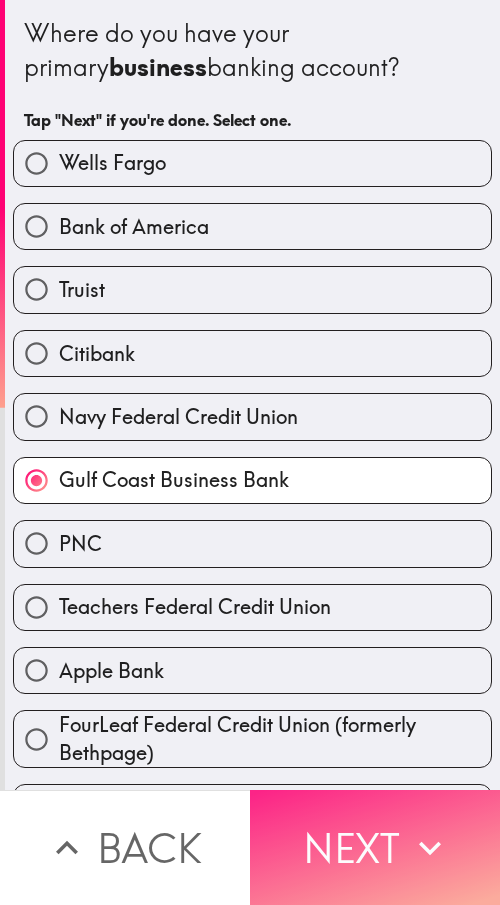 drag, startPoint x: 367, startPoint y: 831, endPoint x: 468, endPoint y: 858, distance: 104.54664 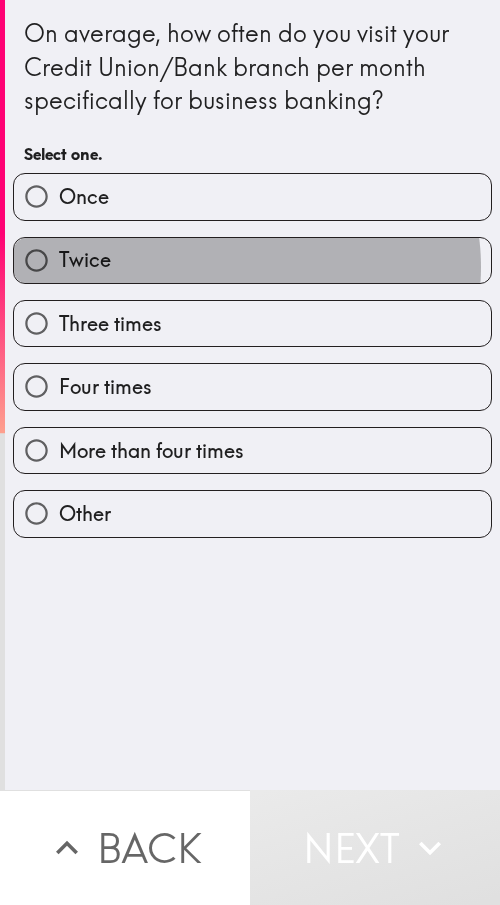 click on "Twice" at bounding box center [252, 260] 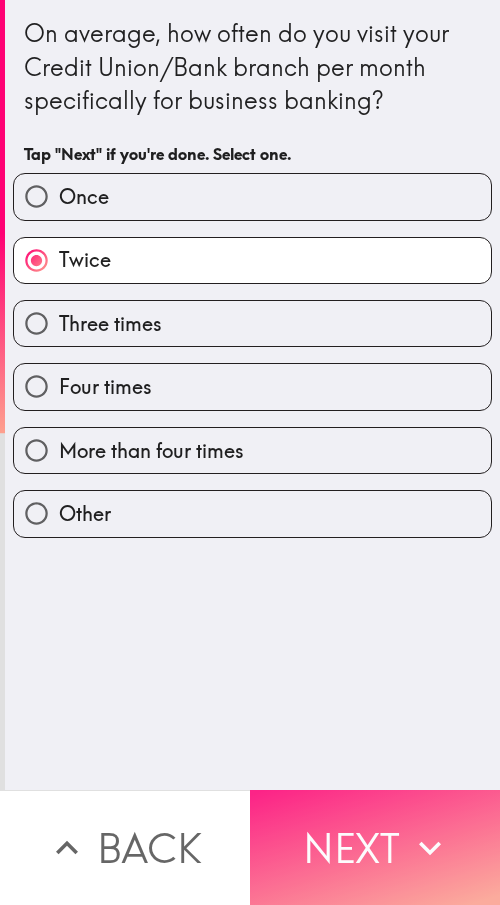 click on "Next" at bounding box center (375, 847) 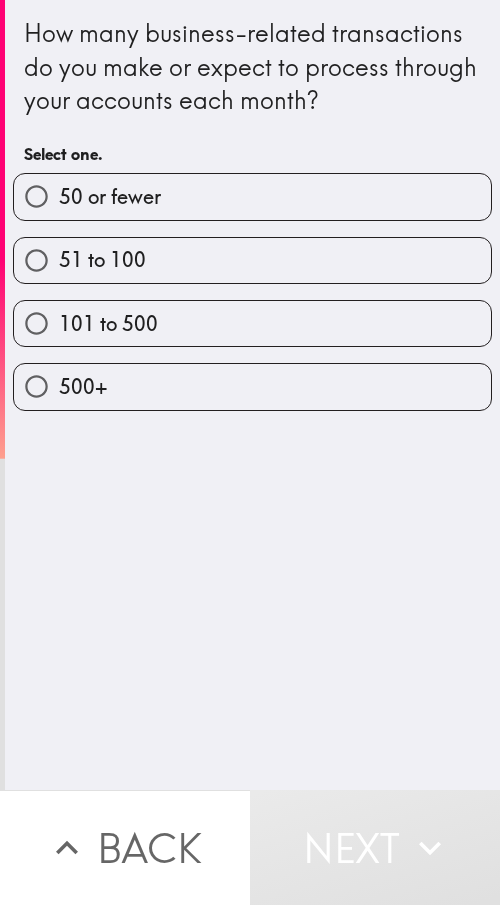 drag, startPoint x: 242, startPoint y: 282, endPoint x: 439, endPoint y: 302, distance: 198.01262 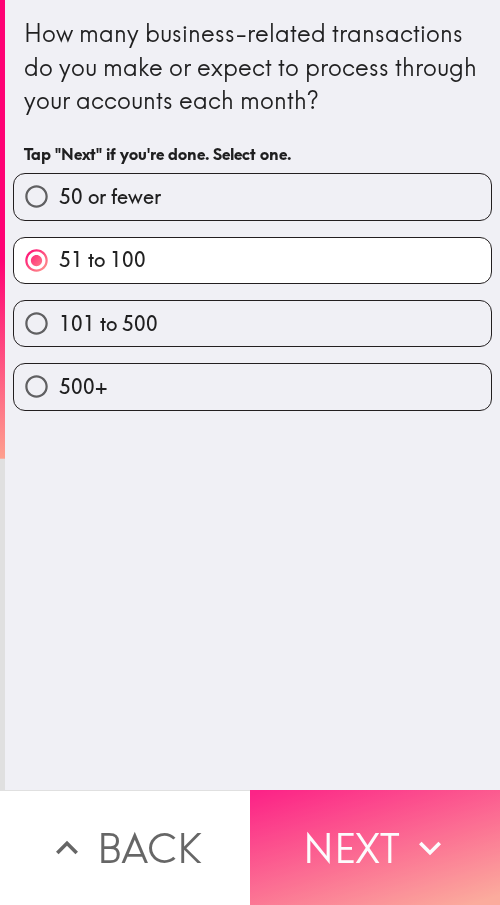 drag, startPoint x: 321, startPoint y: 830, endPoint x: 395, endPoint y: 839, distance: 74.54529 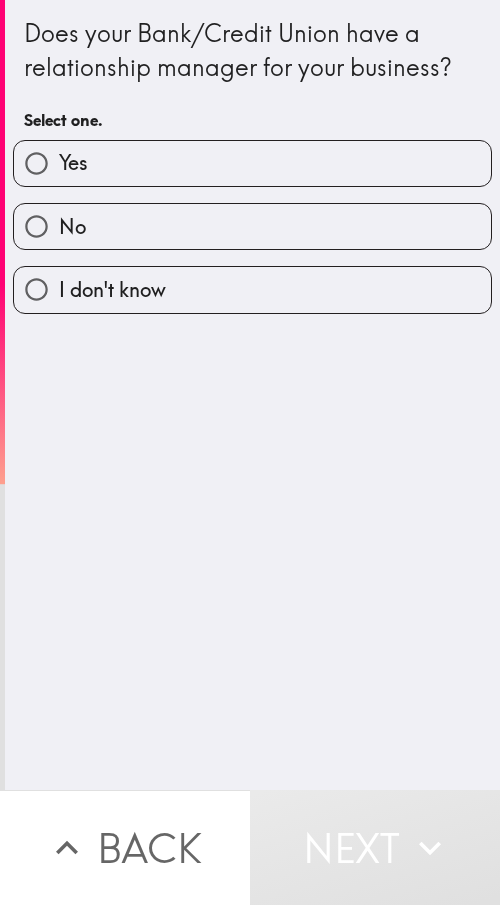 click on "Yes" at bounding box center [252, 163] 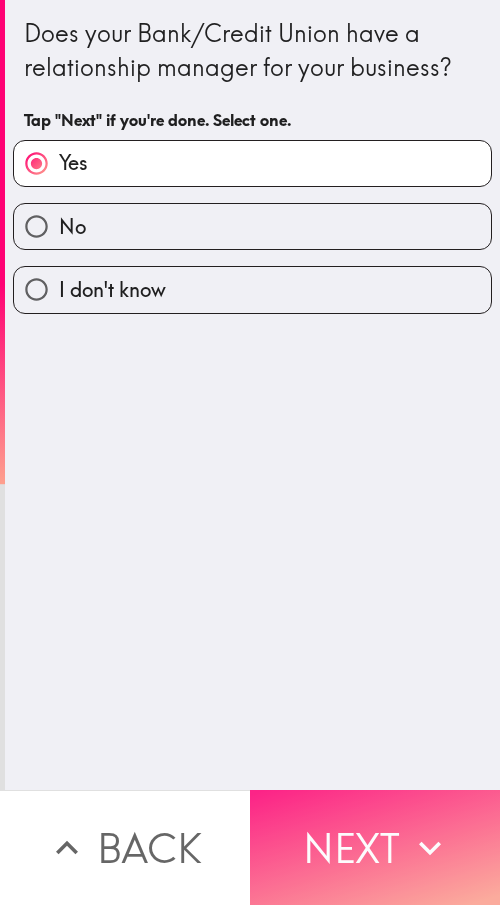 drag, startPoint x: 417, startPoint y: 859, endPoint x: 384, endPoint y: 859, distance: 33 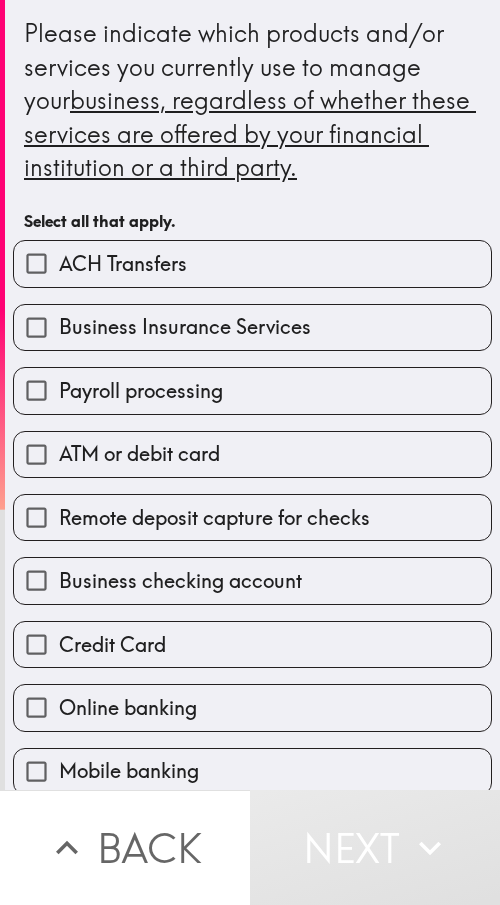 click on "Business Insurance Services" at bounding box center [252, 327] 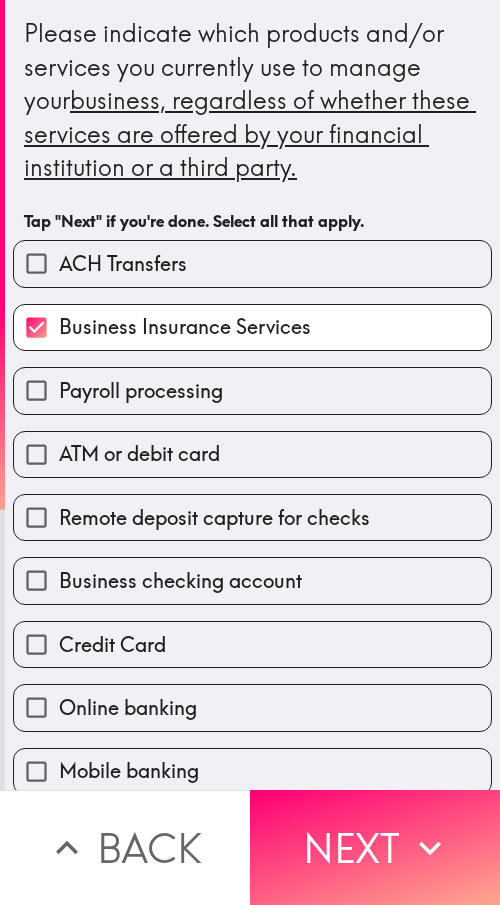 click on "Credit Card" at bounding box center (244, 636) 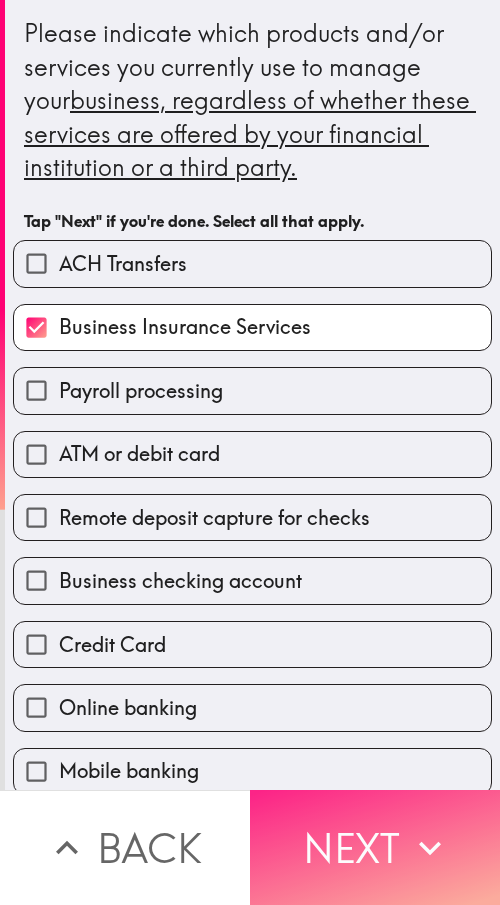 drag, startPoint x: 428, startPoint y: 842, endPoint x: 403, endPoint y: 841, distance: 25.019993 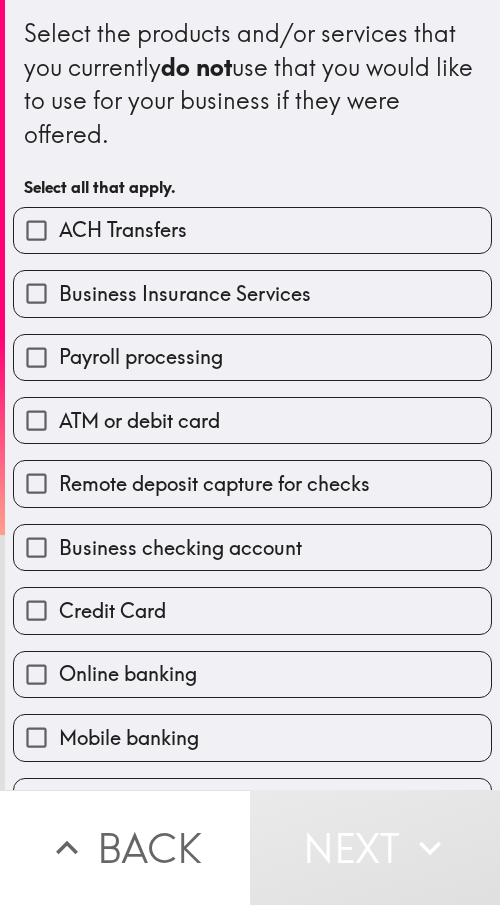 click on "Payroll processing" at bounding box center [244, 349] 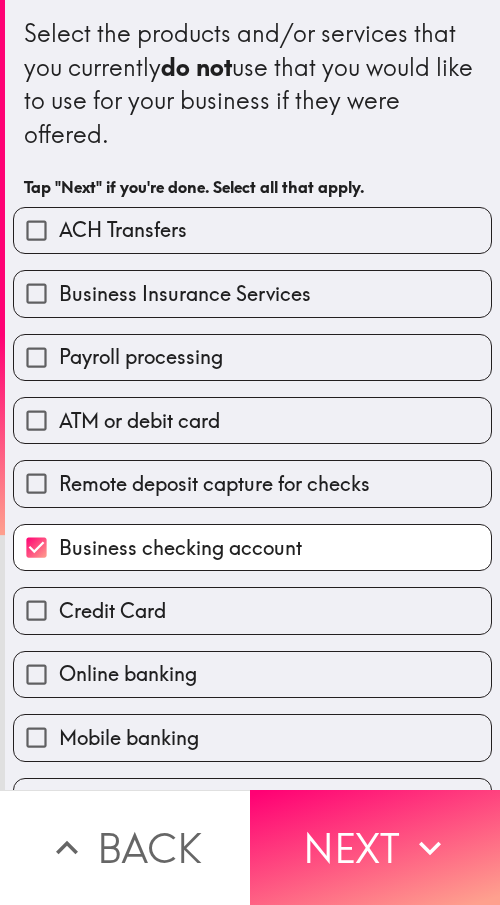 click on "Business Insurance Services" at bounding box center [185, 294] 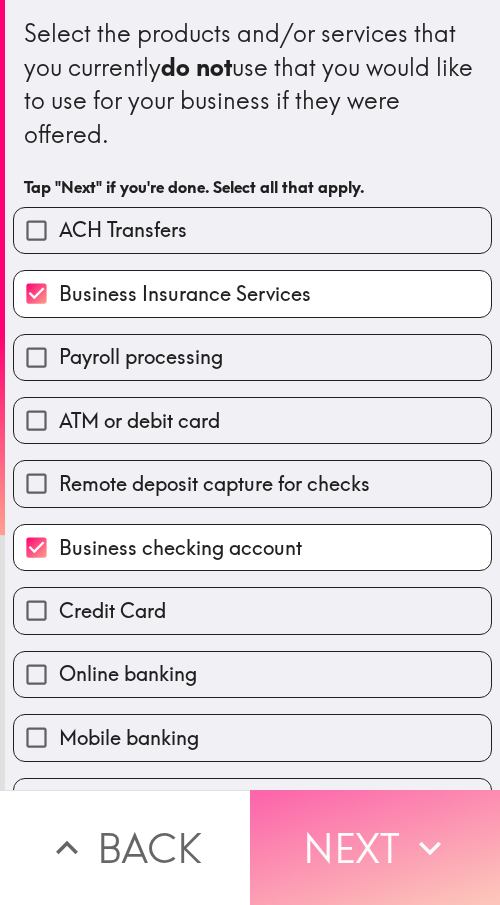 drag, startPoint x: 443, startPoint y: 840, endPoint x: 431, endPoint y: 843, distance: 12.369317 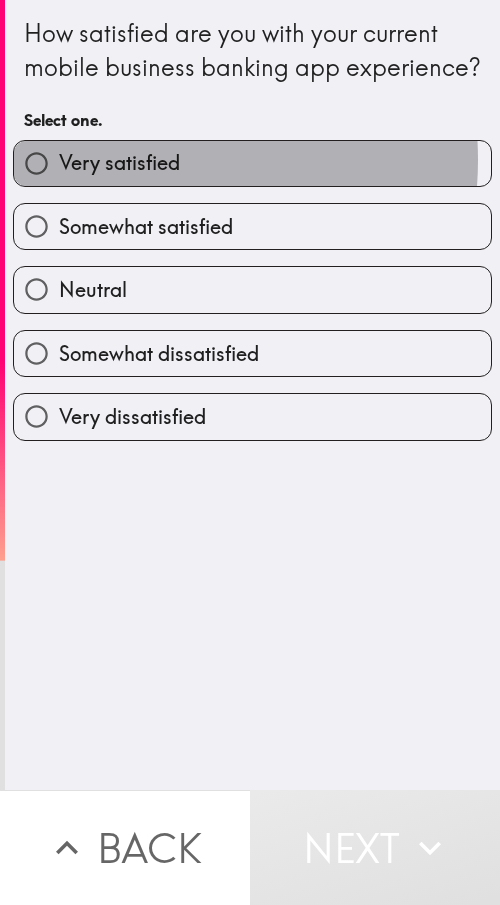 click on "Very satisfied" at bounding box center [119, 163] 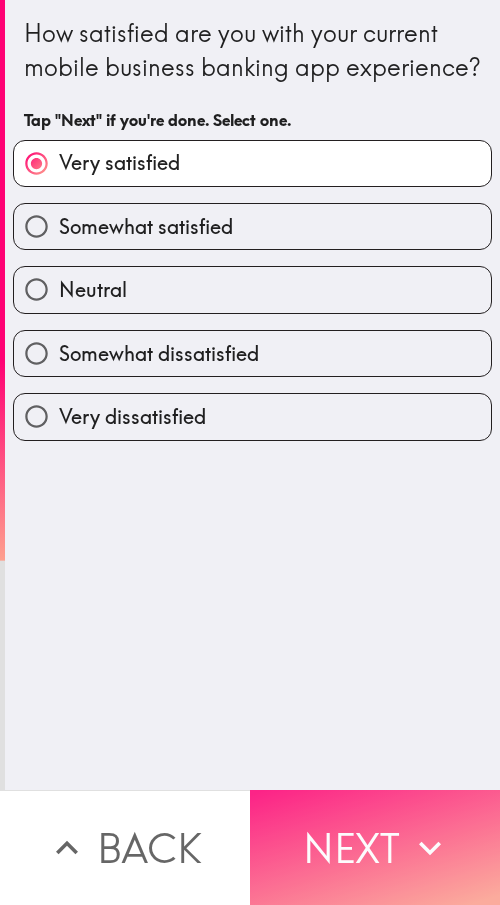 click on "Next" at bounding box center [375, 847] 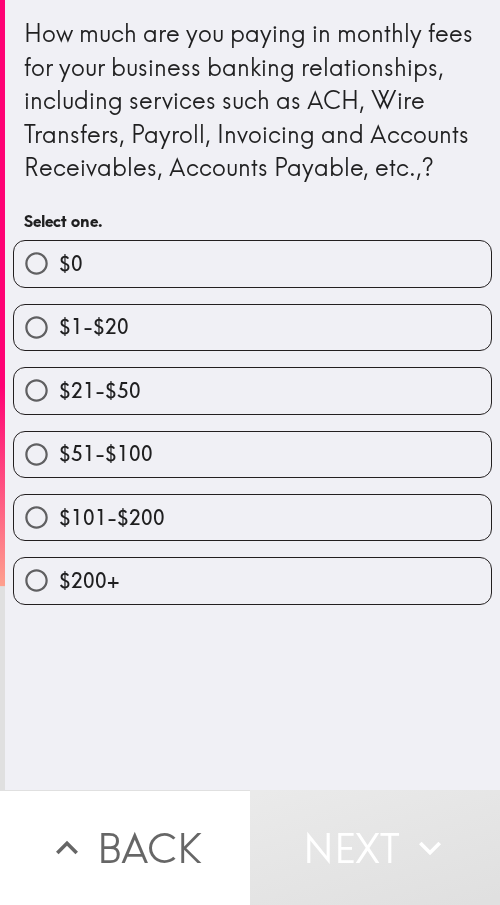 click on "$51-$100" at bounding box center [252, 454] 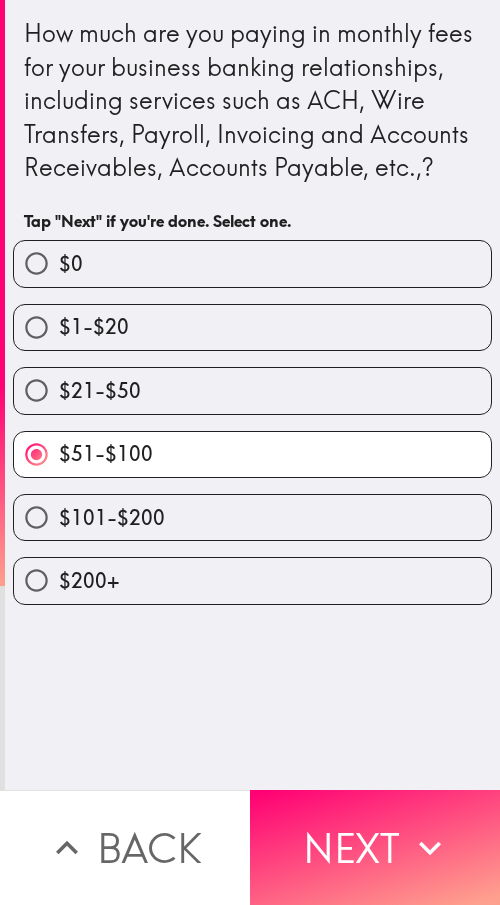 drag, startPoint x: 428, startPoint y: 833, endPoint x: 81, endPoint y: 844, distance: 347.17432 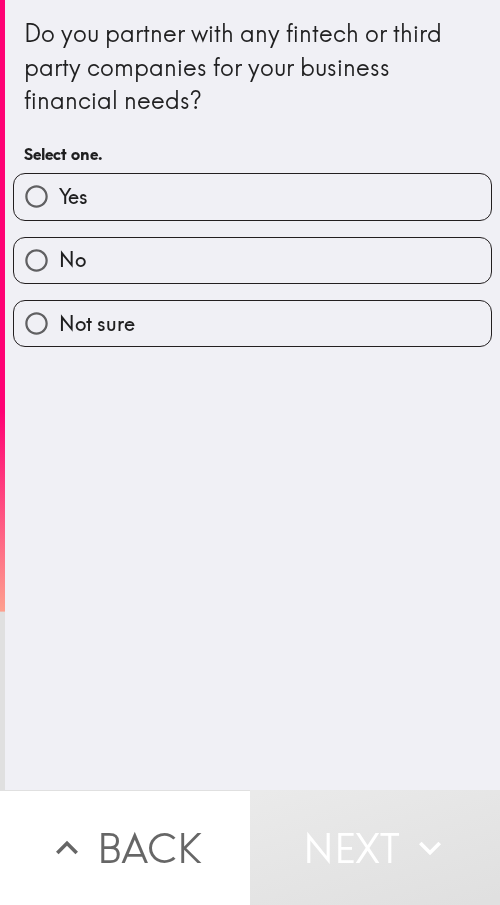 click on "Yes" at bounding box center [252, 196] 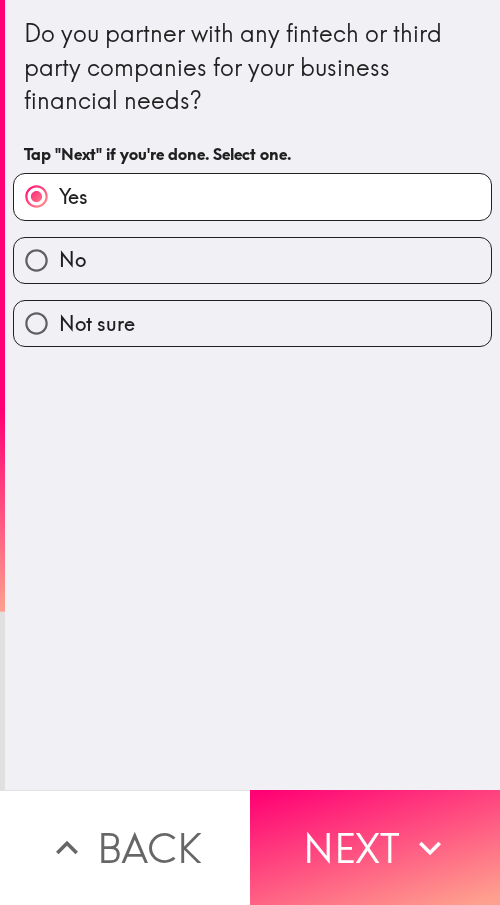 click on "No" at bounding box center (252, 260) 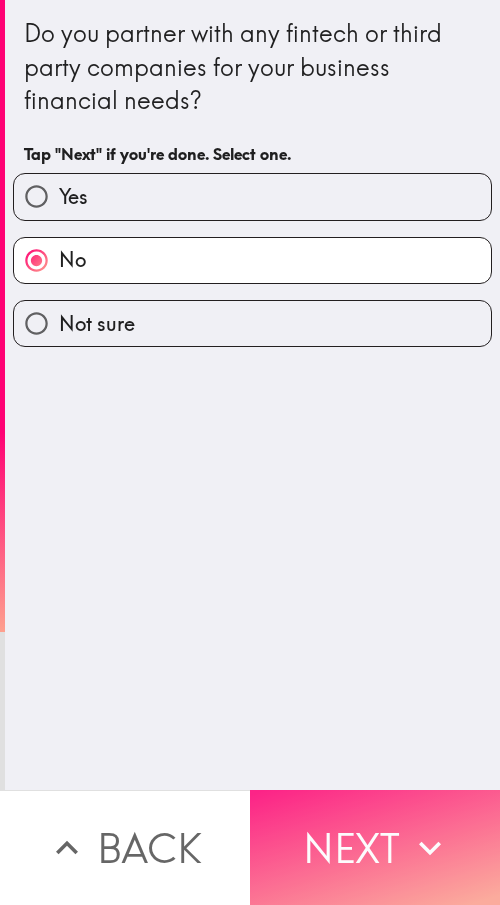 drag, startPoint x: 303, startPoint y: 824, endPoint x: 483, endPoint y: 832, distance: 180.17769 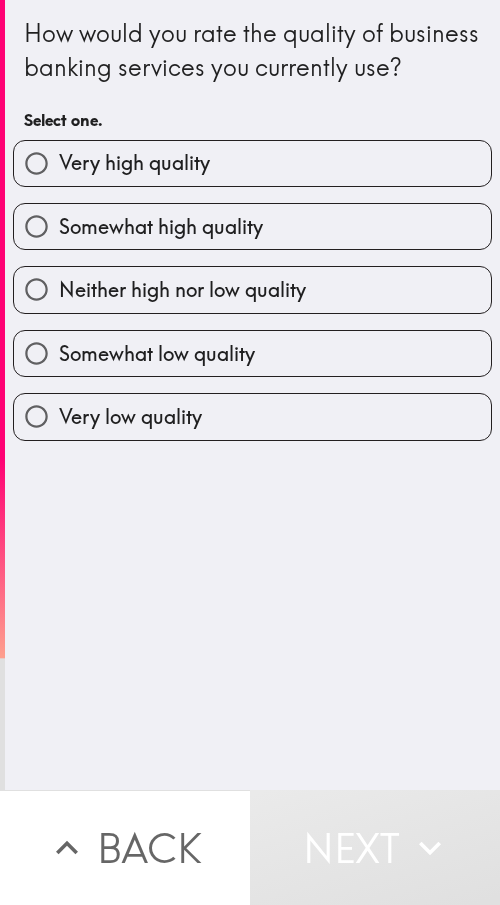 click on "Somewhat high quality" at bounding box center [161, 227] 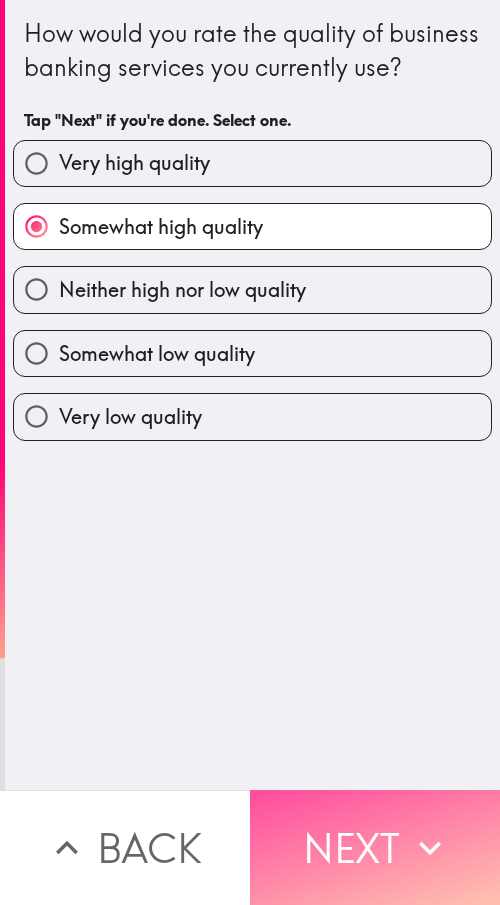 drag, startPoint x: 327, startPoint y: 828, endPoint x: 495, endPoint y: 840, distance: 168.42802 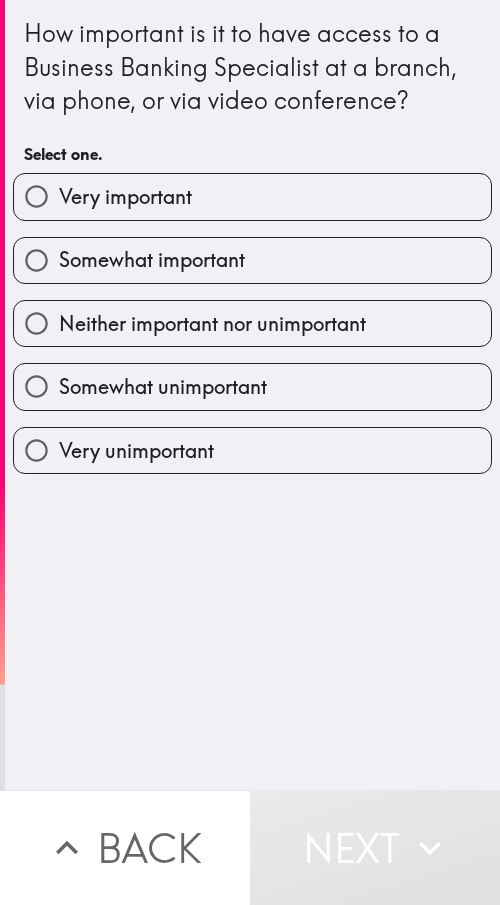 drag, startPoint x: 258, startPoint y: 209, endPoint x: 498, endPoint y: 269, distance: 247.38634 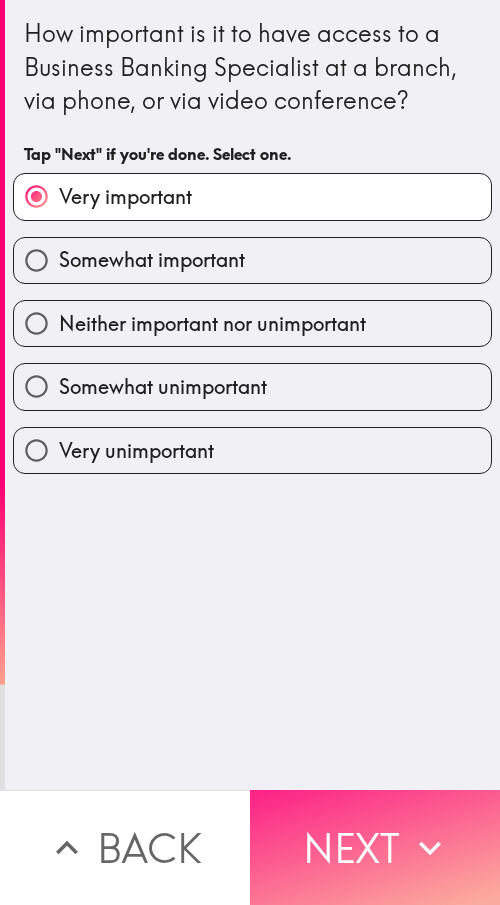 drag, startPoint x: 428, startPoint y: 839, endPoint x: 255, endPoint y: 838, distance: 173.00288 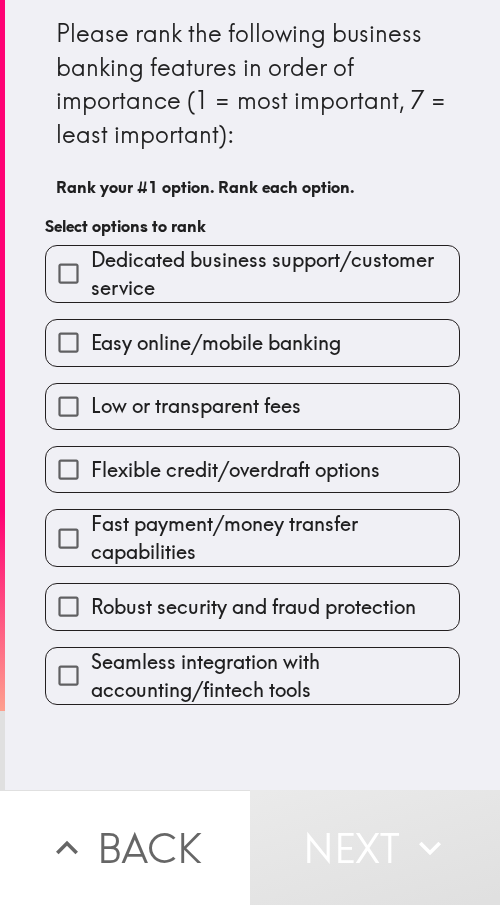 drag, startPoint x: 73, startPoint y: 283, endPoint x: 76, endPoint y: 343, distance: 60.074955 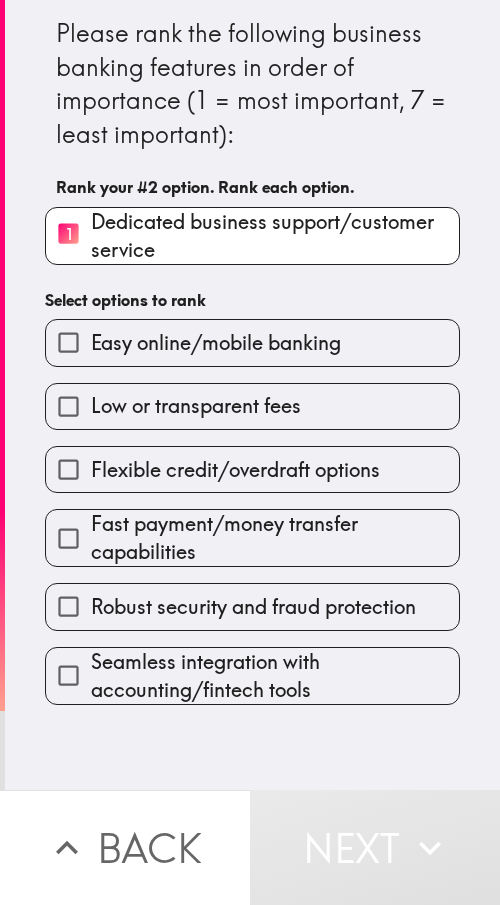 click on "Low or transparent fees" at bounding box center [68, 406] 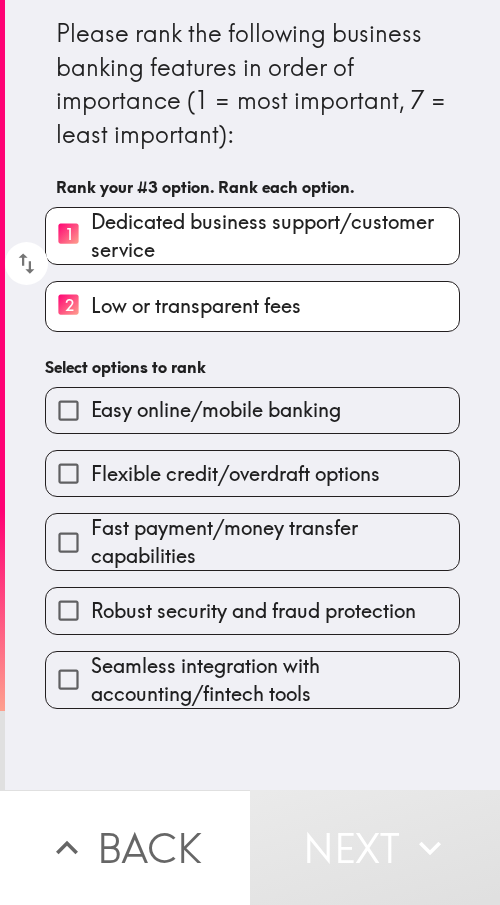 click on "Fast payment/money transfer capabilities" at bounding box center [68, 542] 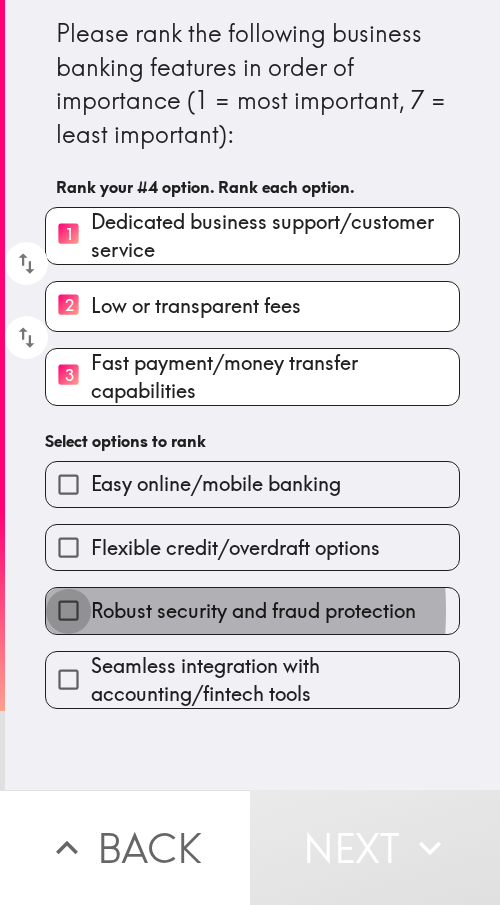 drag, startPoint x: 68, startPoint y: 610, endPoint x: 70, endPoint y: 662, distance: 52.03845 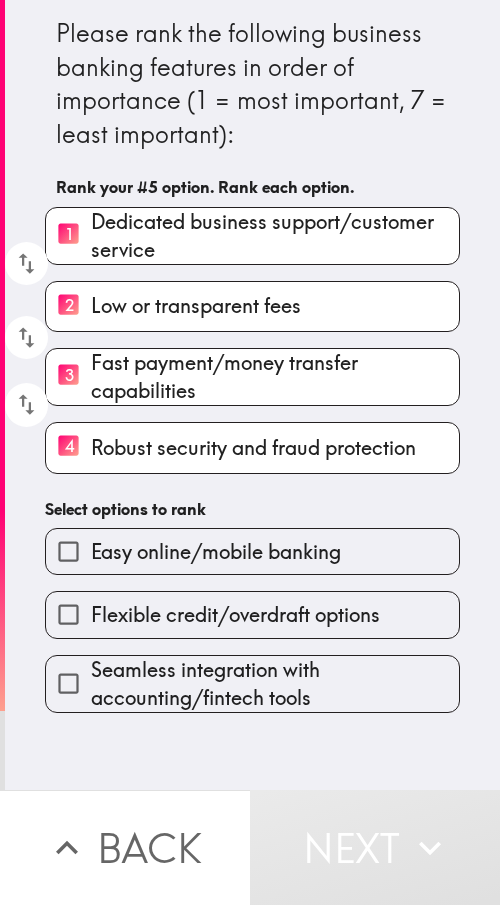 click on "Seamless integration with accounting/fintech tools" at bounding box center [68, 683] 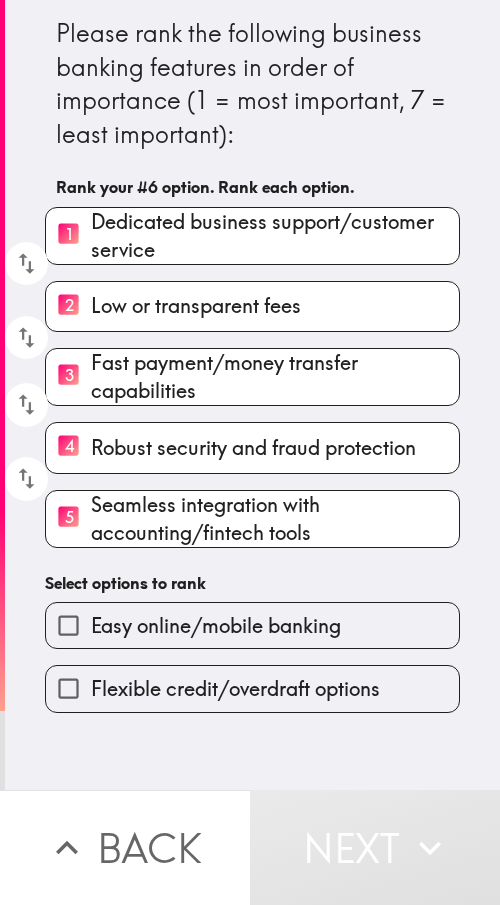 click on "Easy online/mobile banking" at bounding box center [68, 625] 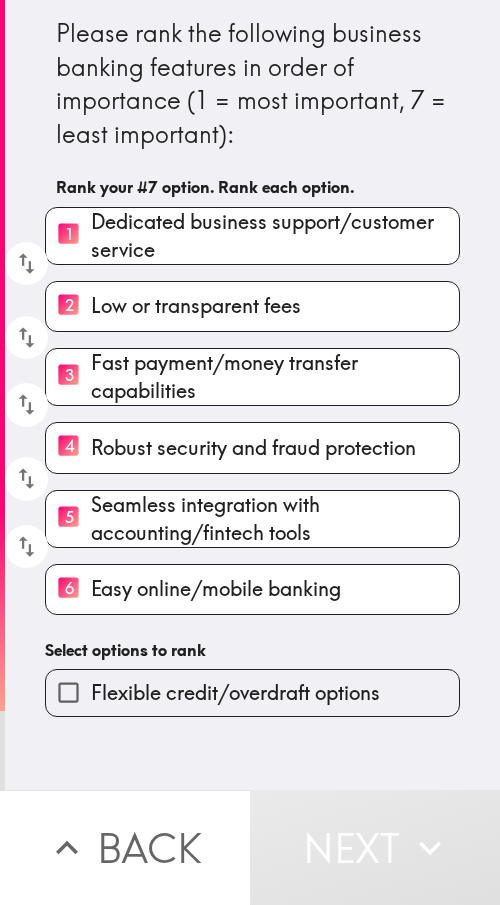 click on "Flexible credit/overdraft options" at bounding box center (68, 692) 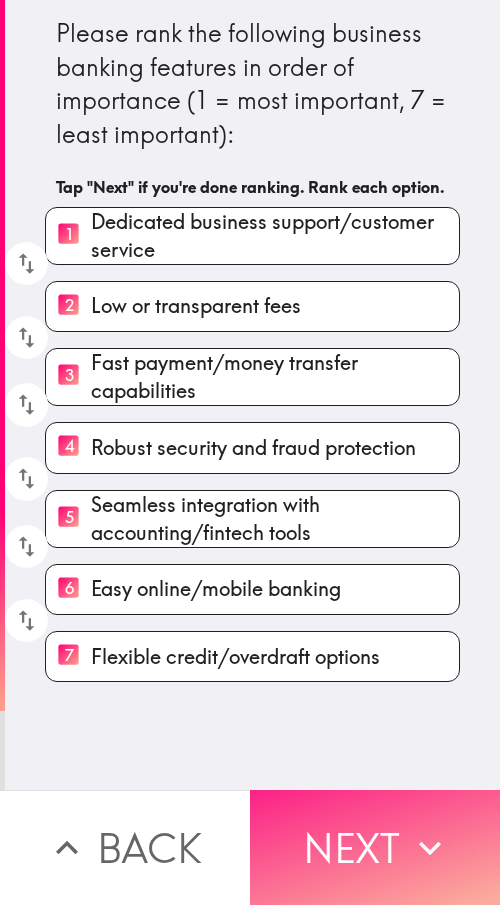 click 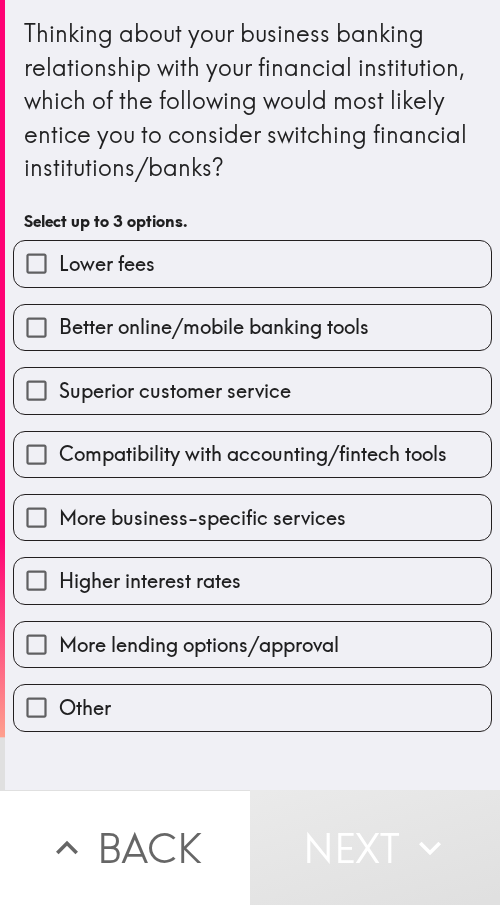 click on "Superior customer service" at bounding box center (252, 390) 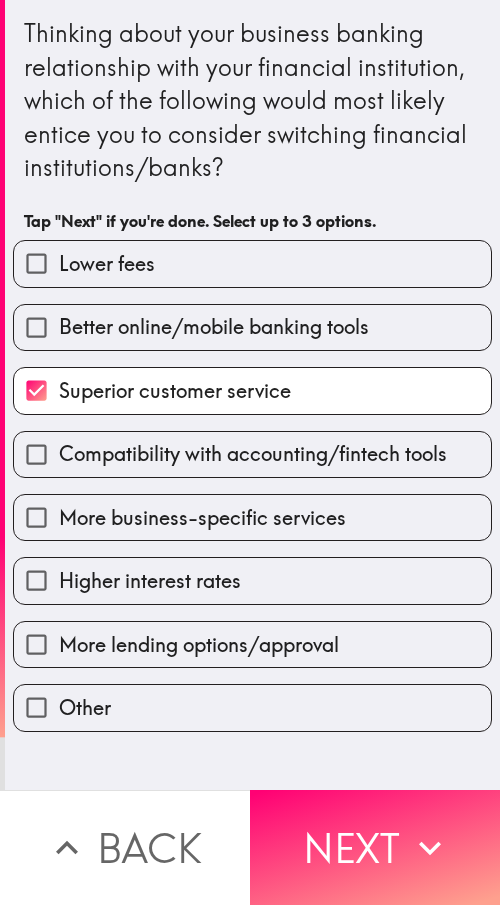 click on "Higher interest rates" at bounding box center [252, 580] 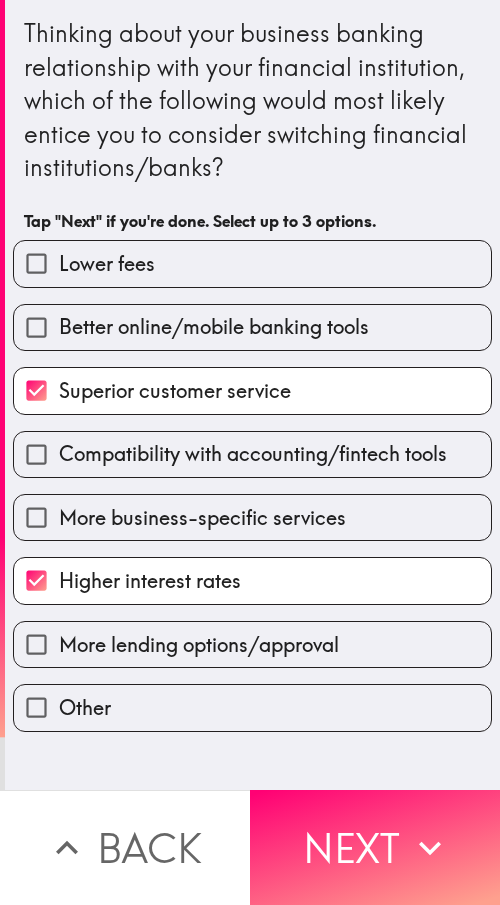 click on "Next" at bounding box center [375, 847] 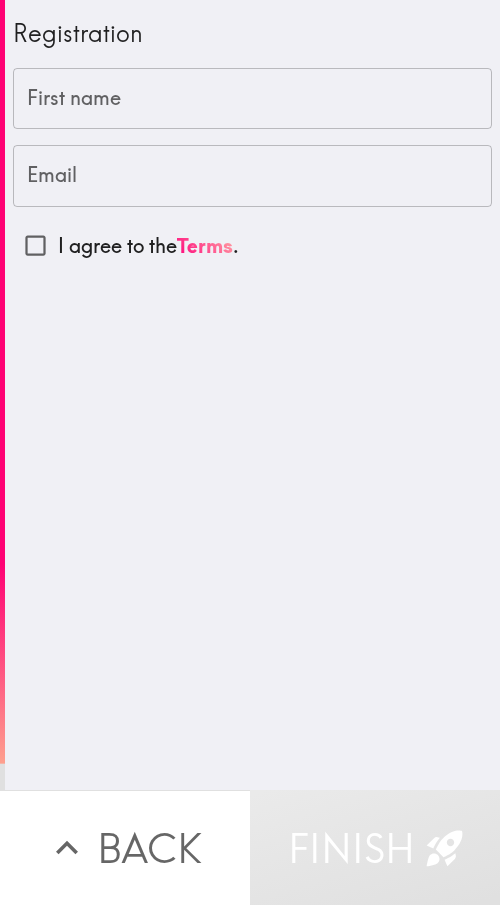 click on "First name" at bounding box center [252, 99] 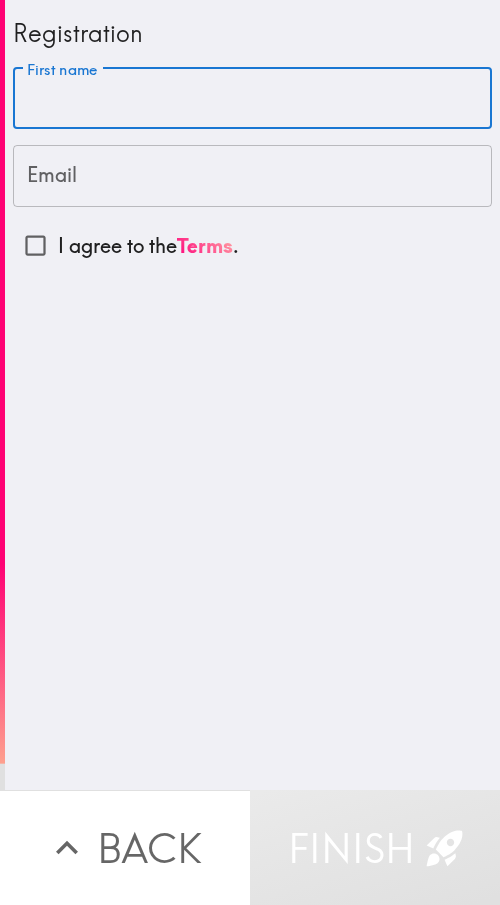 paste on "[FIRST]" 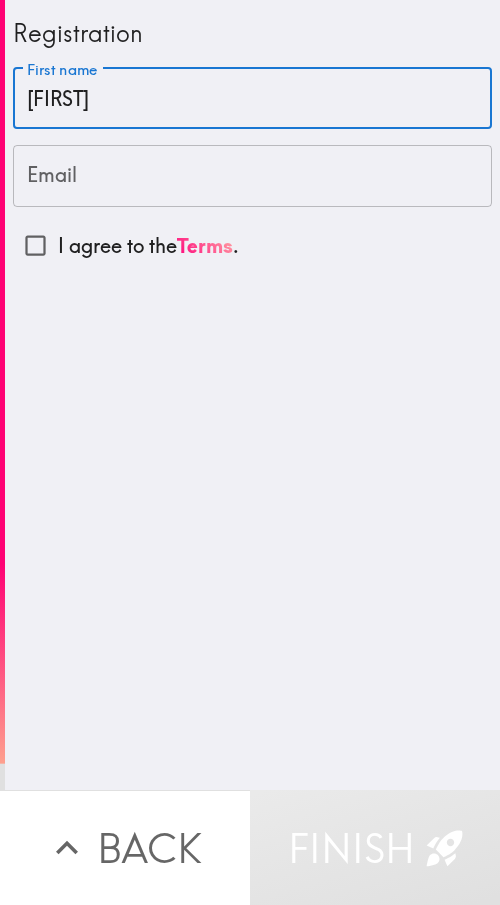 type on "[FIRST]" 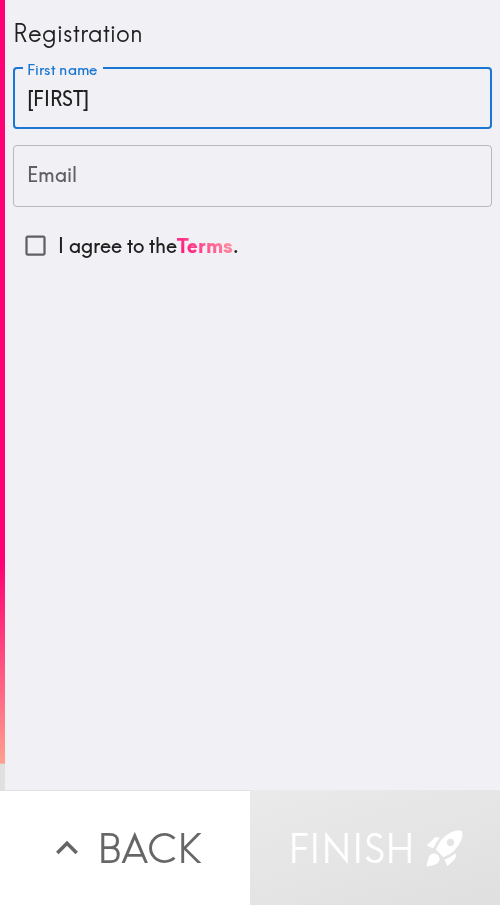 click on "Email" at bounding box center (252, 176) 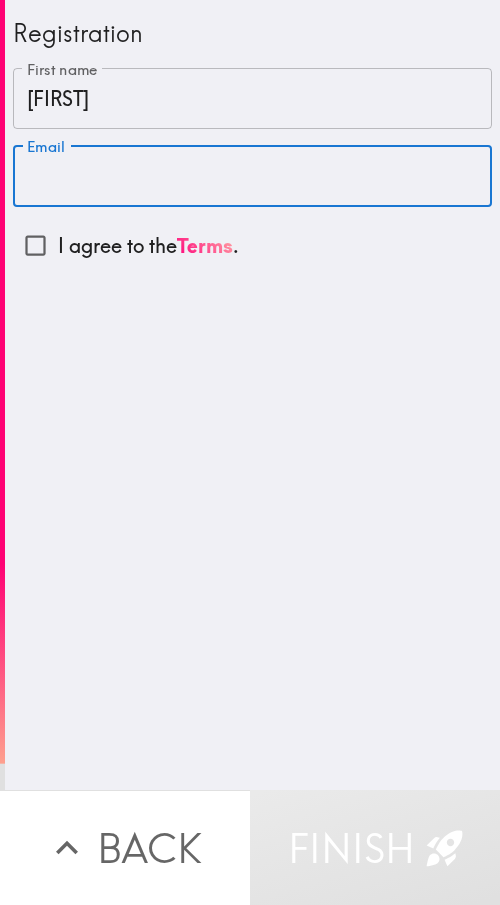 paste on "[EMAIL]" 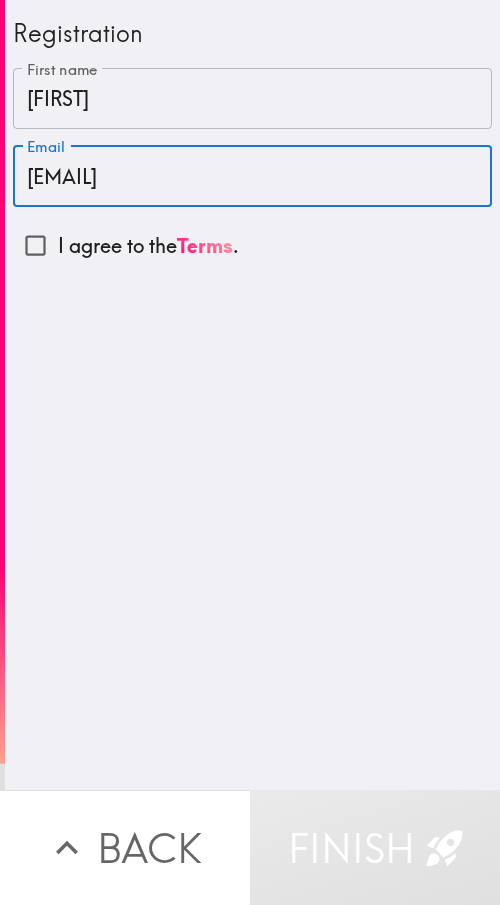 type on "[EMAIL]" 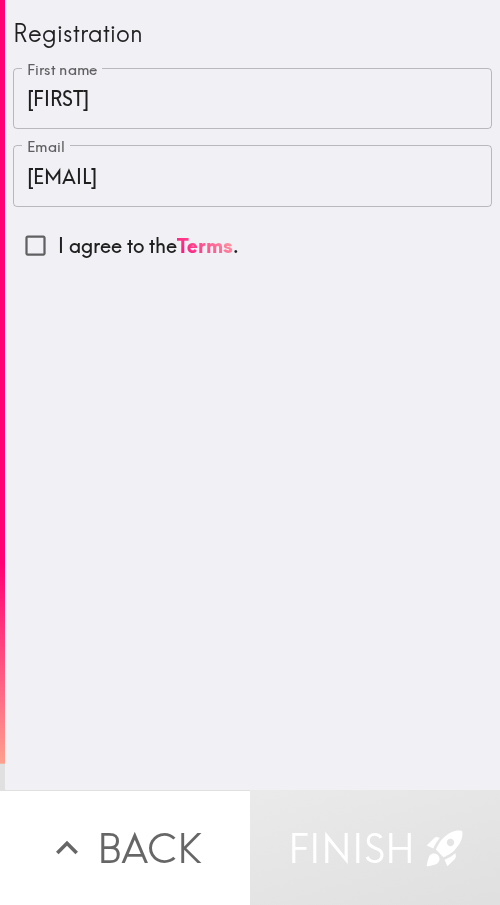 drag, startPoint x: 45, startPoint y: 243, endPoint x: 121, endPoint y: 274, distance: 82.07923 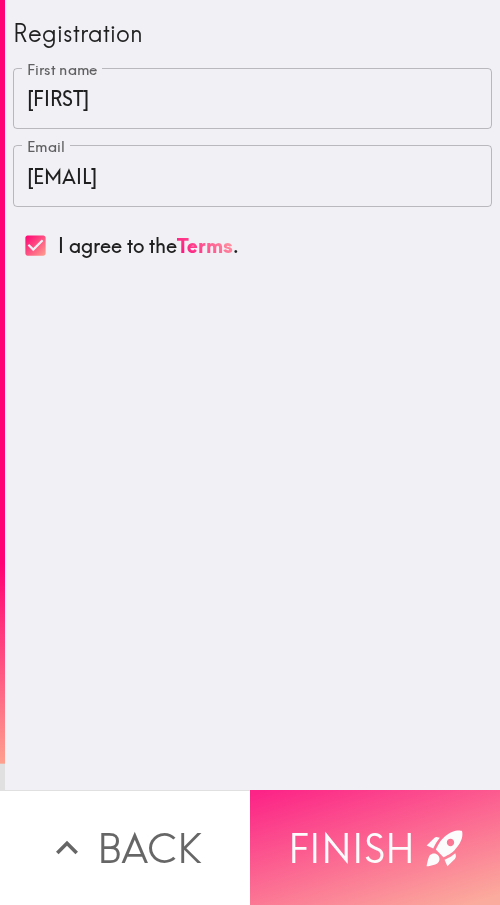click on "Finish" at bounding box center [375, 847] 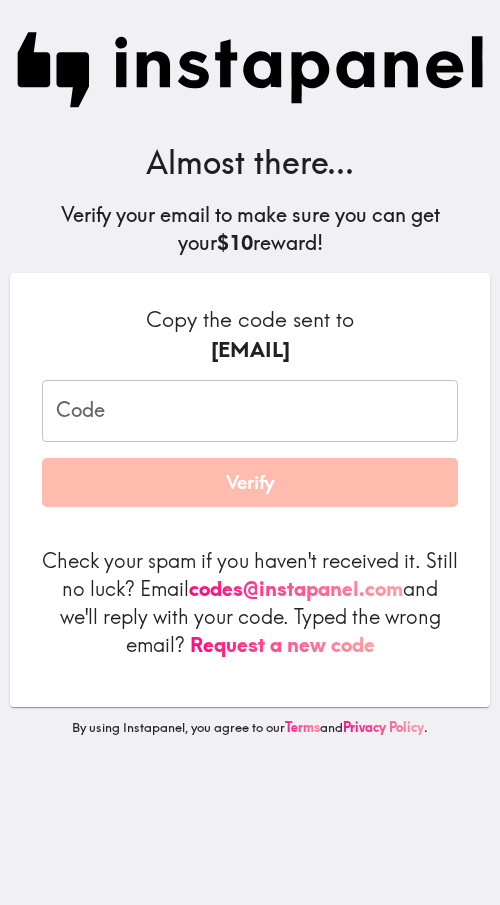 click on "Code" at bounding box center (250, 411) 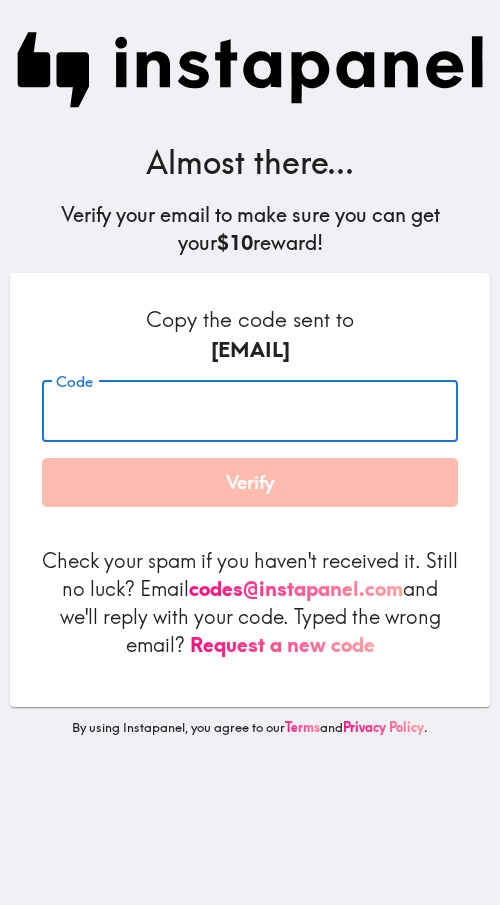 paste on "YtJ_TGM_jME" 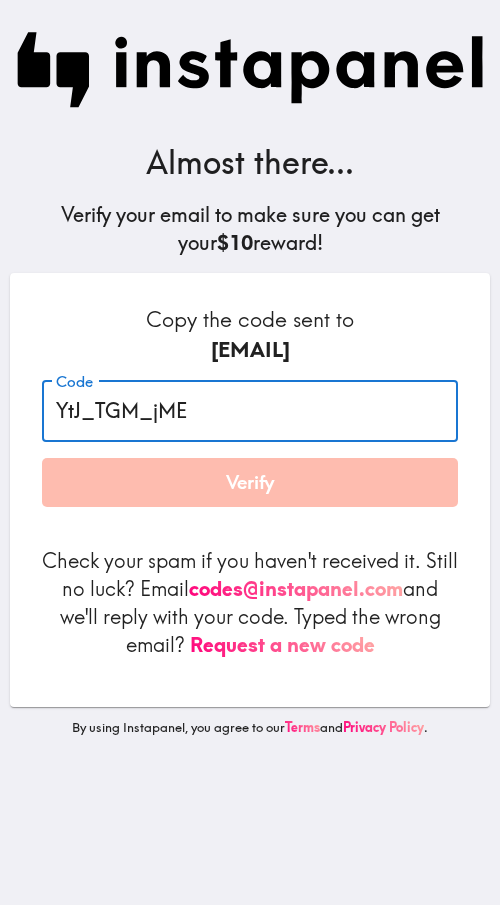type on "YtJ_TGM_jME" 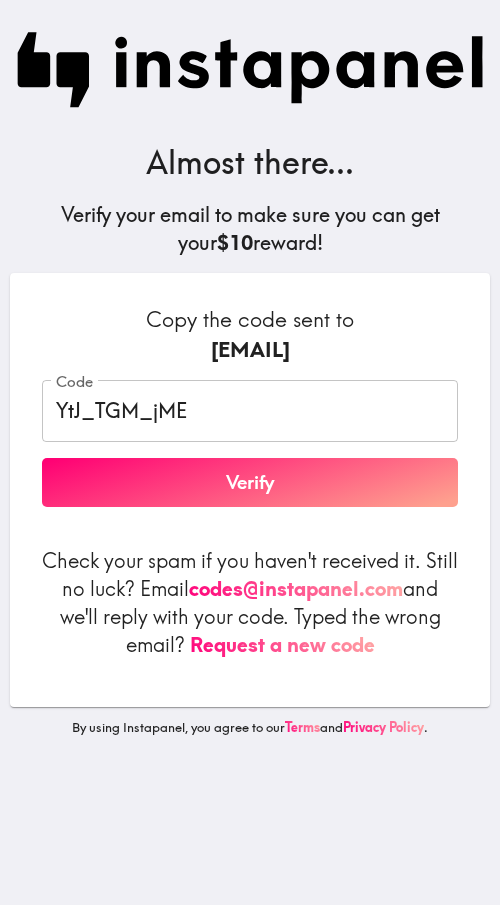 click on "Verify" at bounding box center (250, 483) 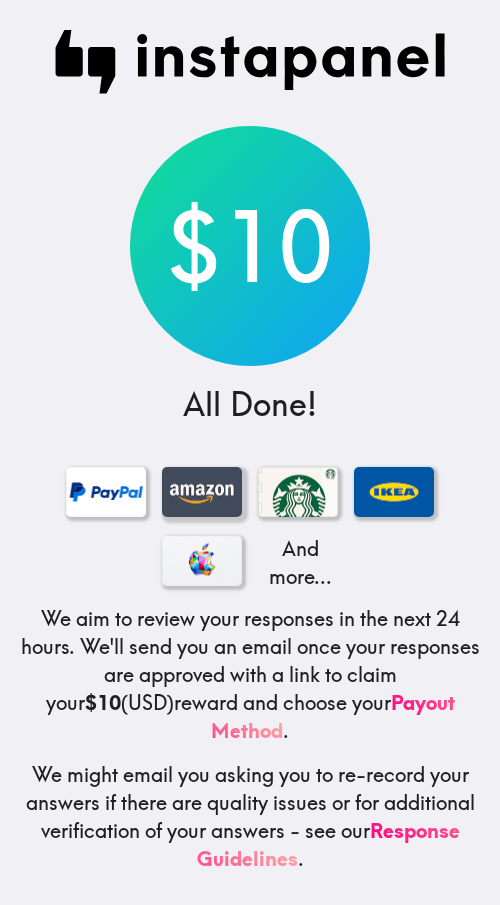 scroll, scrollTop: 17, scrollLeft: 0, axis: vertical 